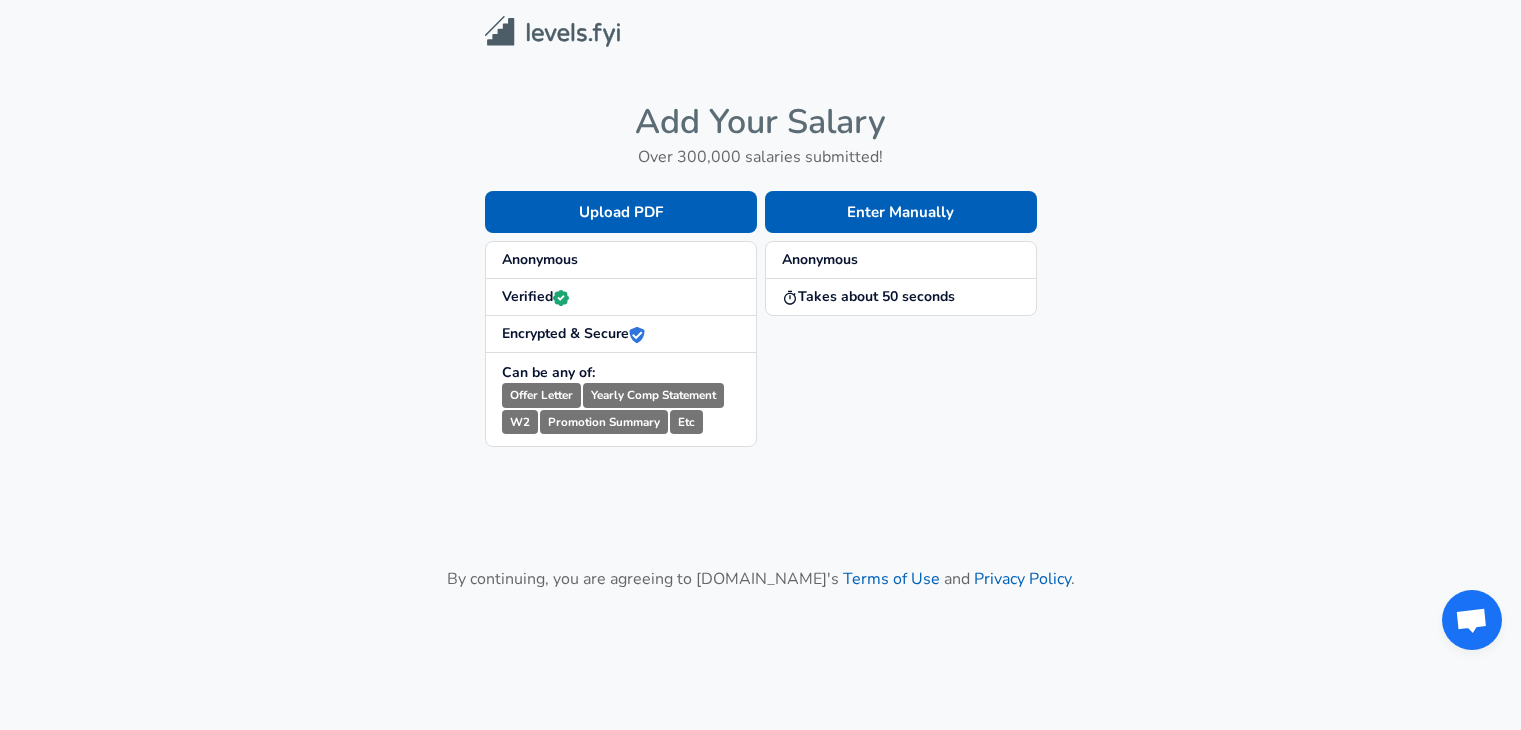 scroll, scrollTop: 0, scrollLeft: 0, axis: both 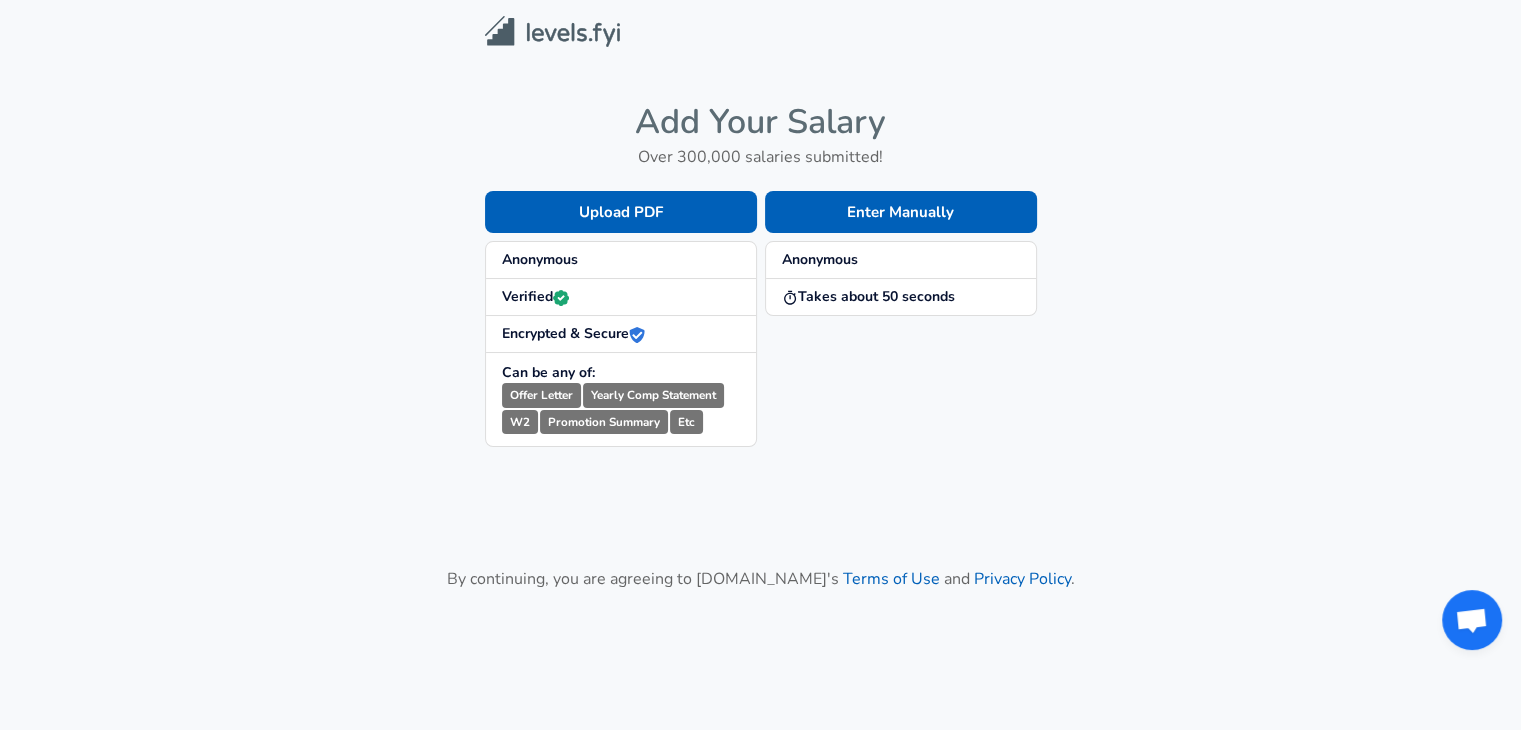 click on "Encrypted & Secure" at bounding box center (573, 333) 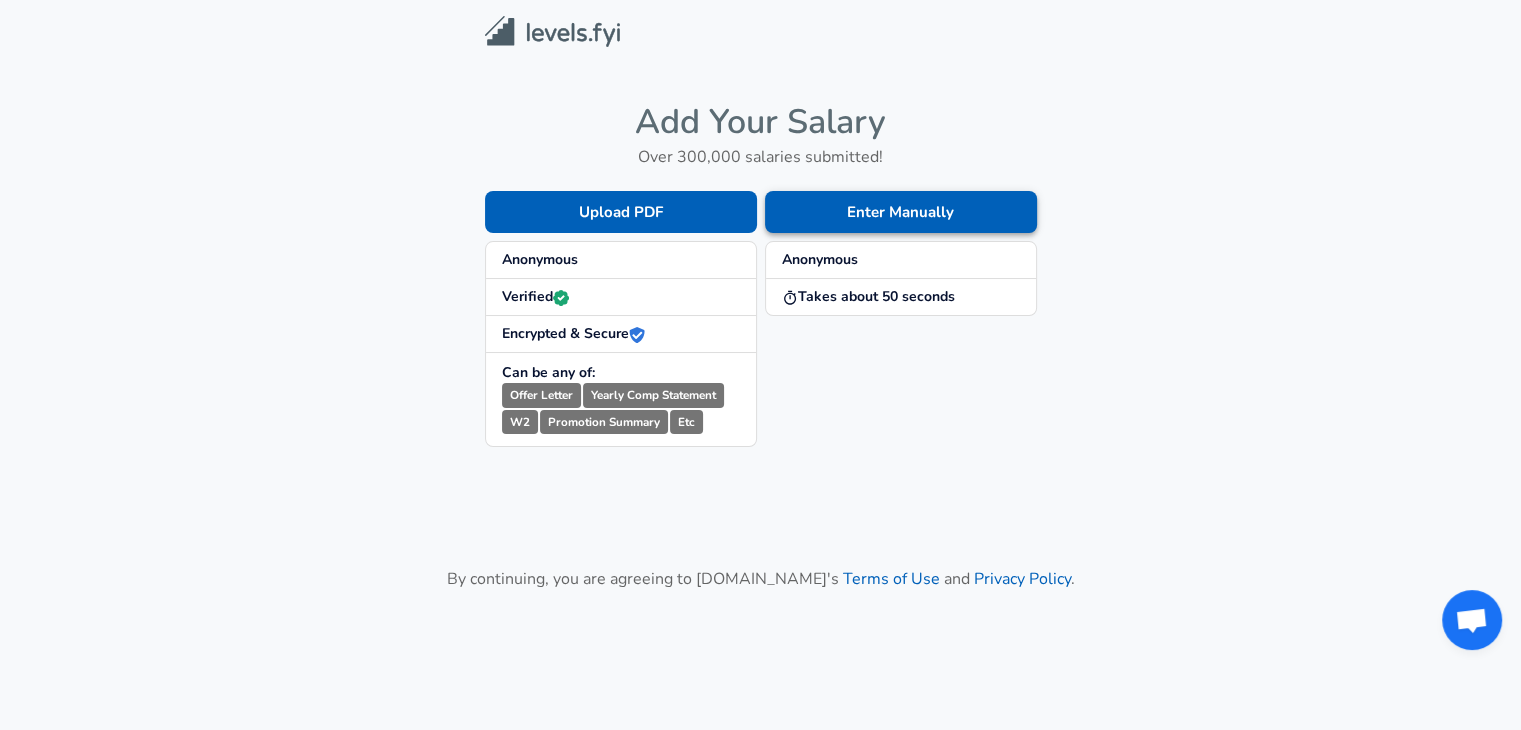 click on "Enter Manually" at bounding box center (901, 212) 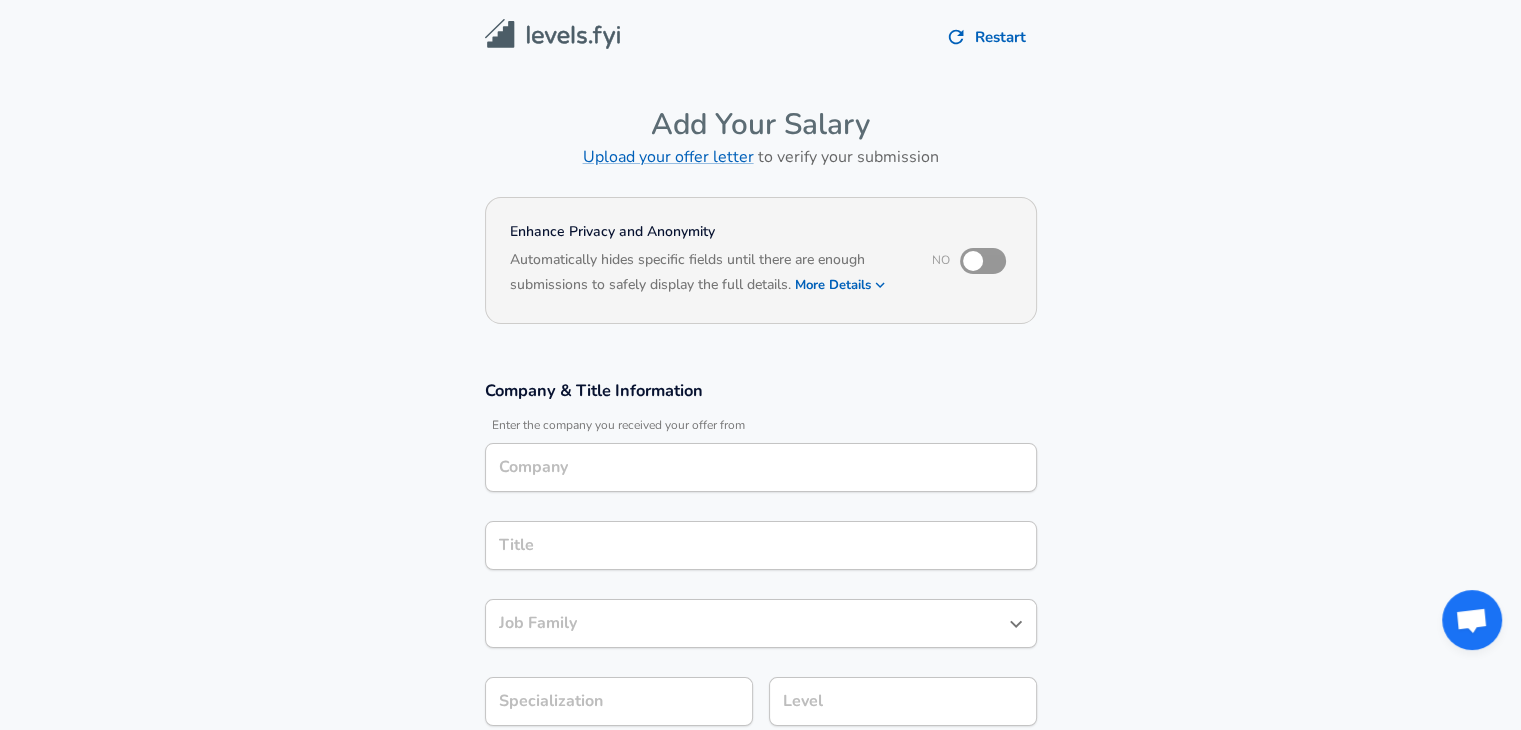 click at bounding box center (973, 261) 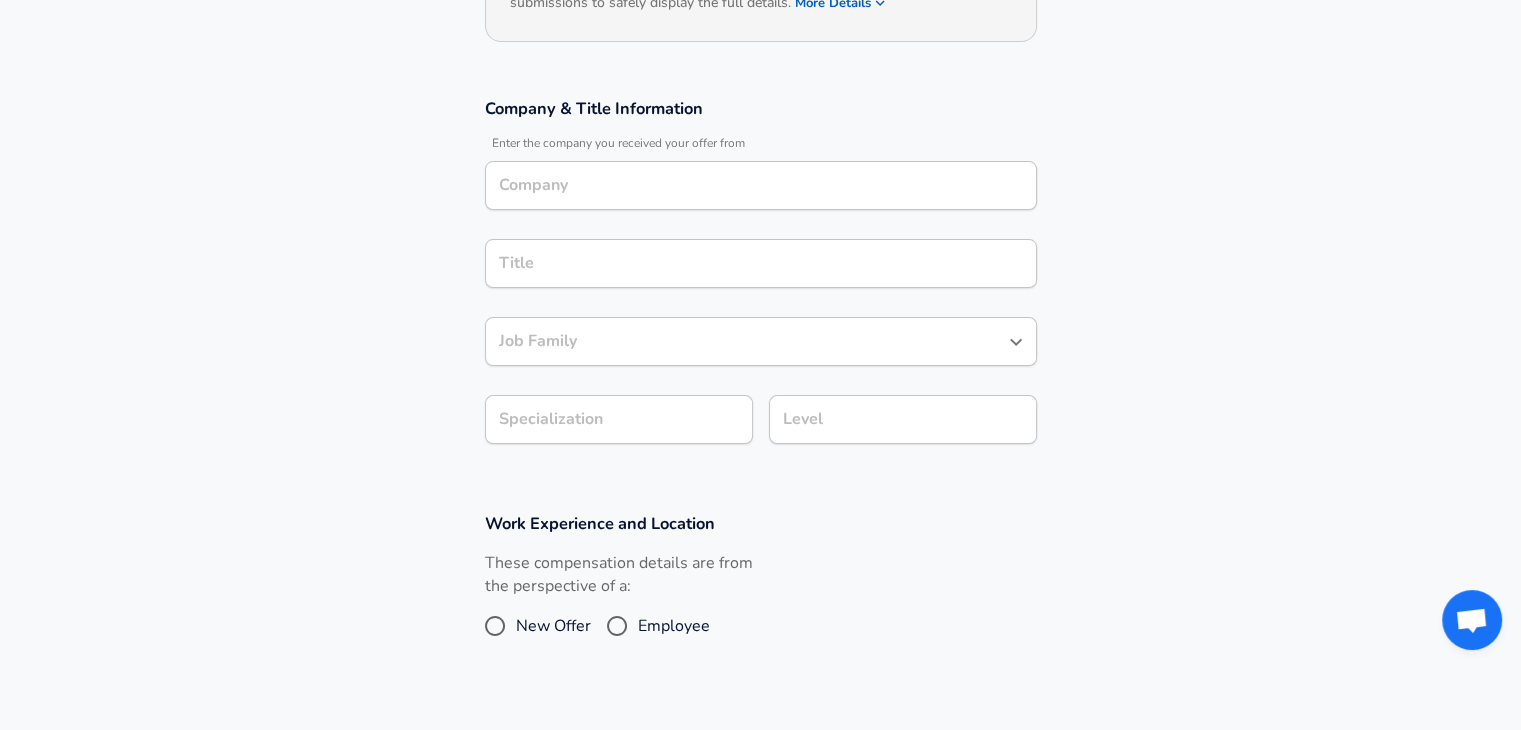 scroll, scrollTop: 300, scrollLeft: 0, axis: vertical 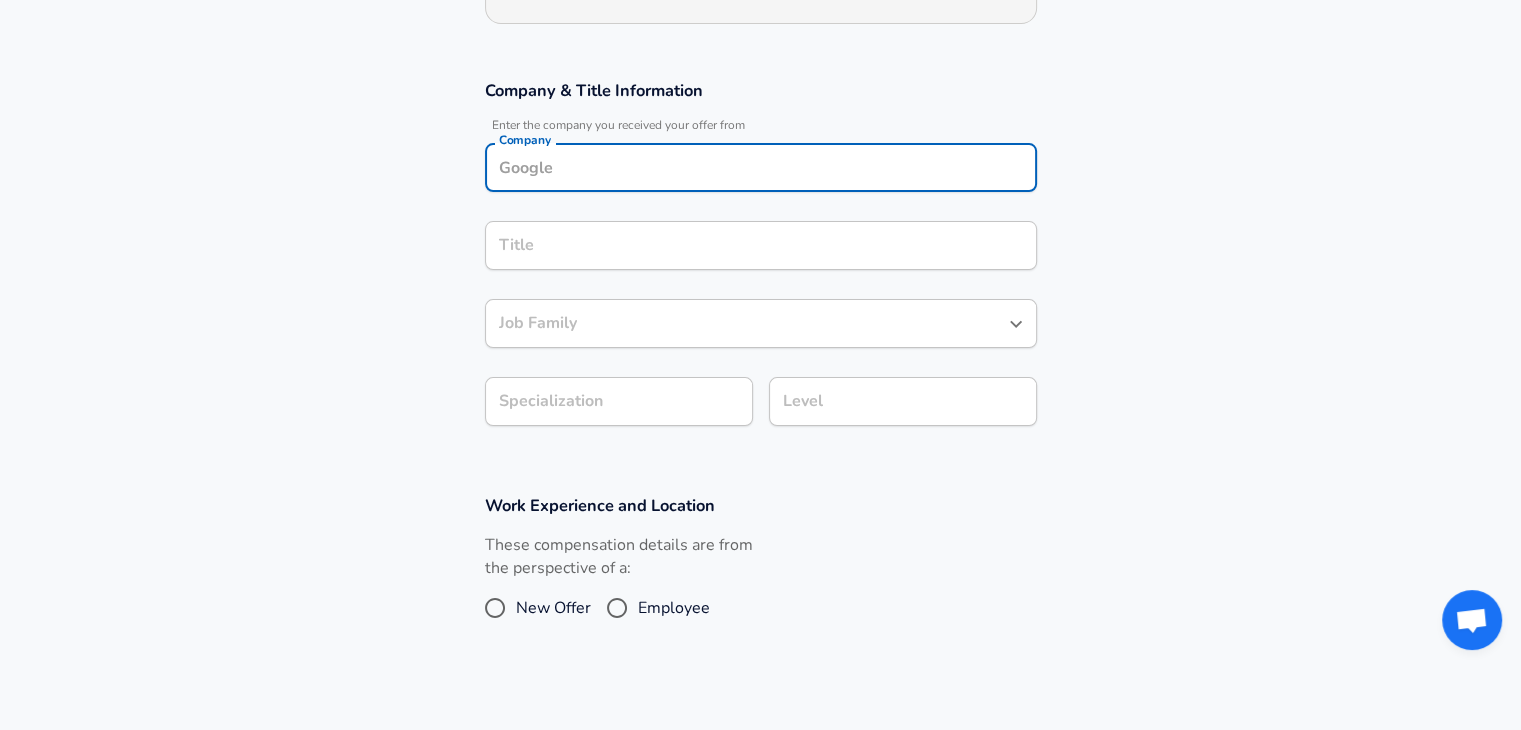 click on "Company" at bounding box center (761, 167) 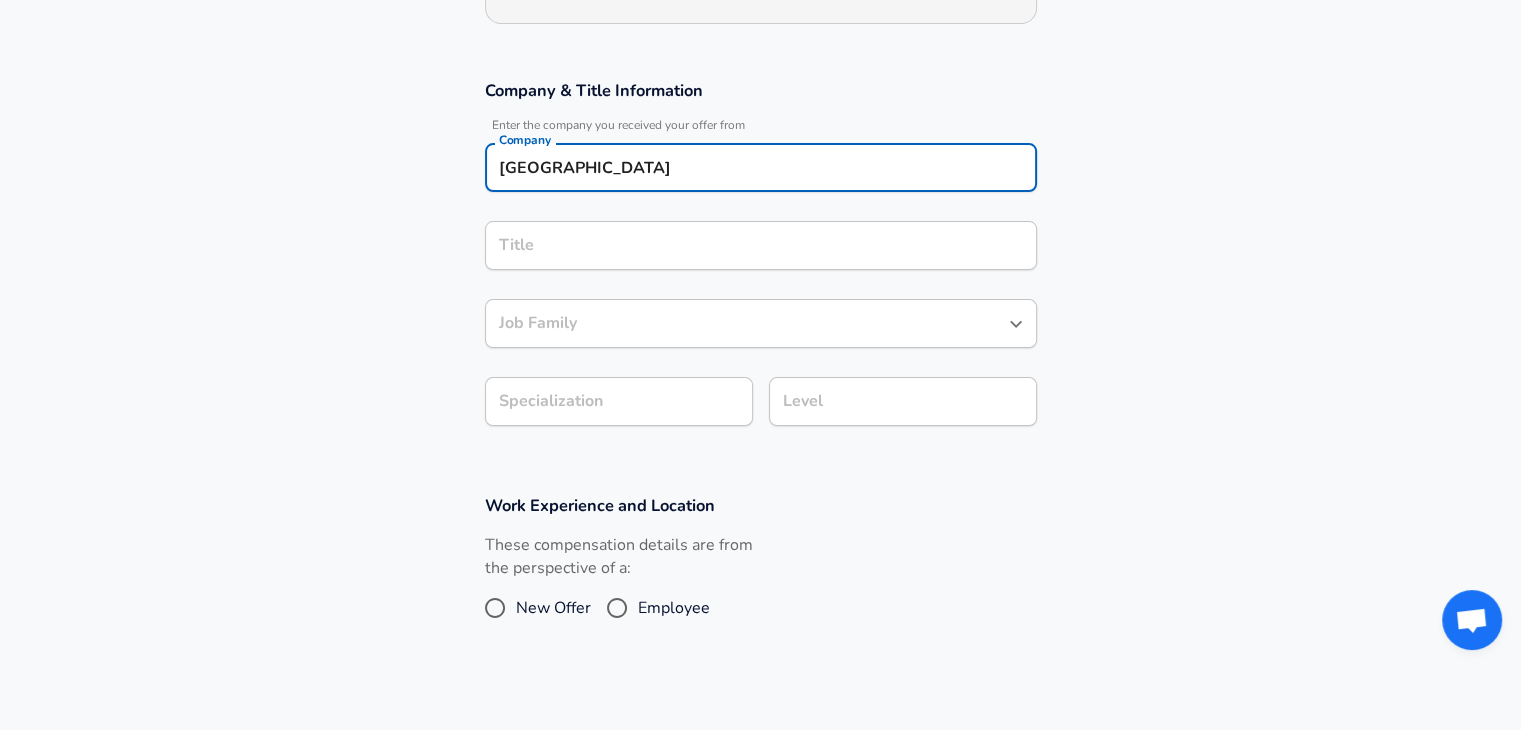 type on "[GEOGRAPHIC_DATA]" 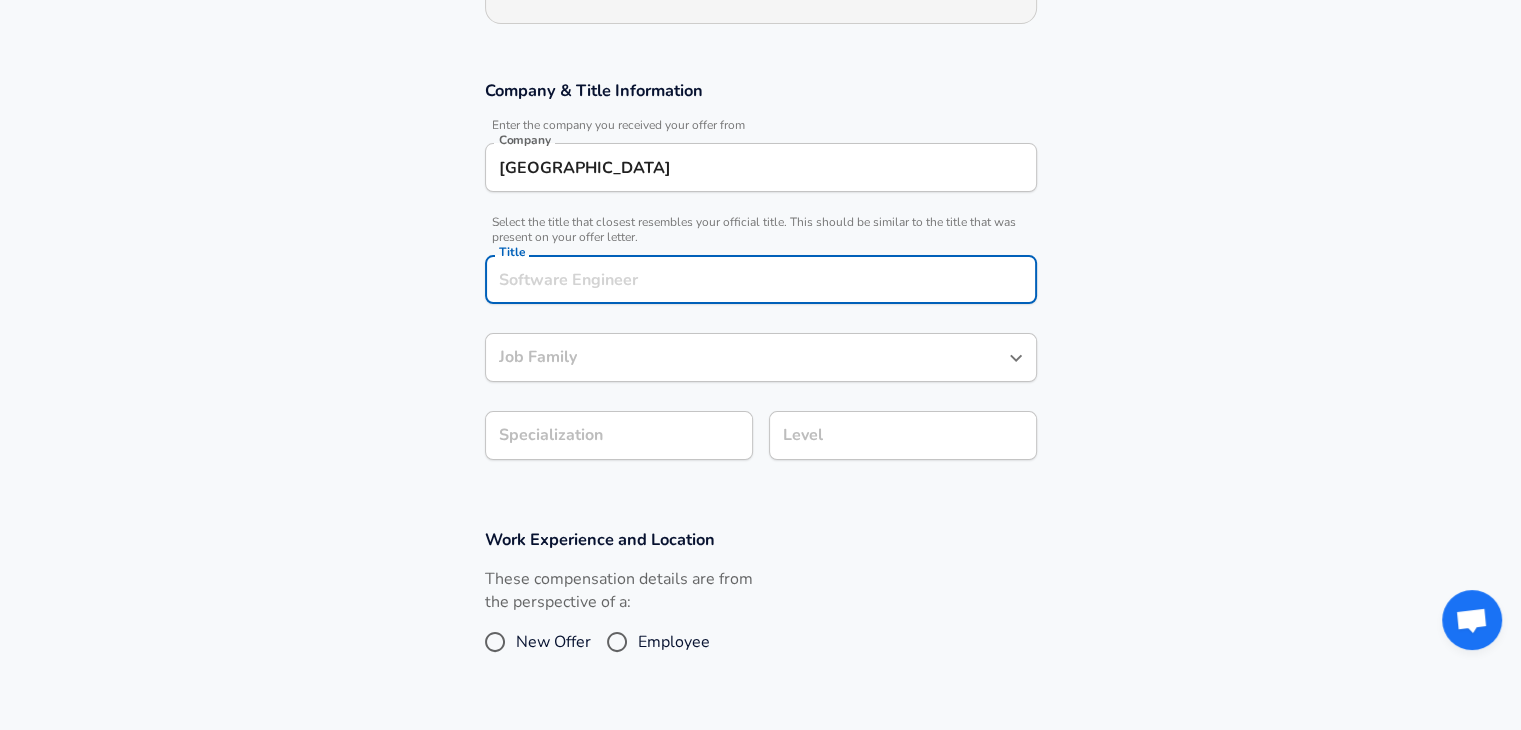 scroll, scrollTop: 340, scrollLeft: 0, axis: vertical 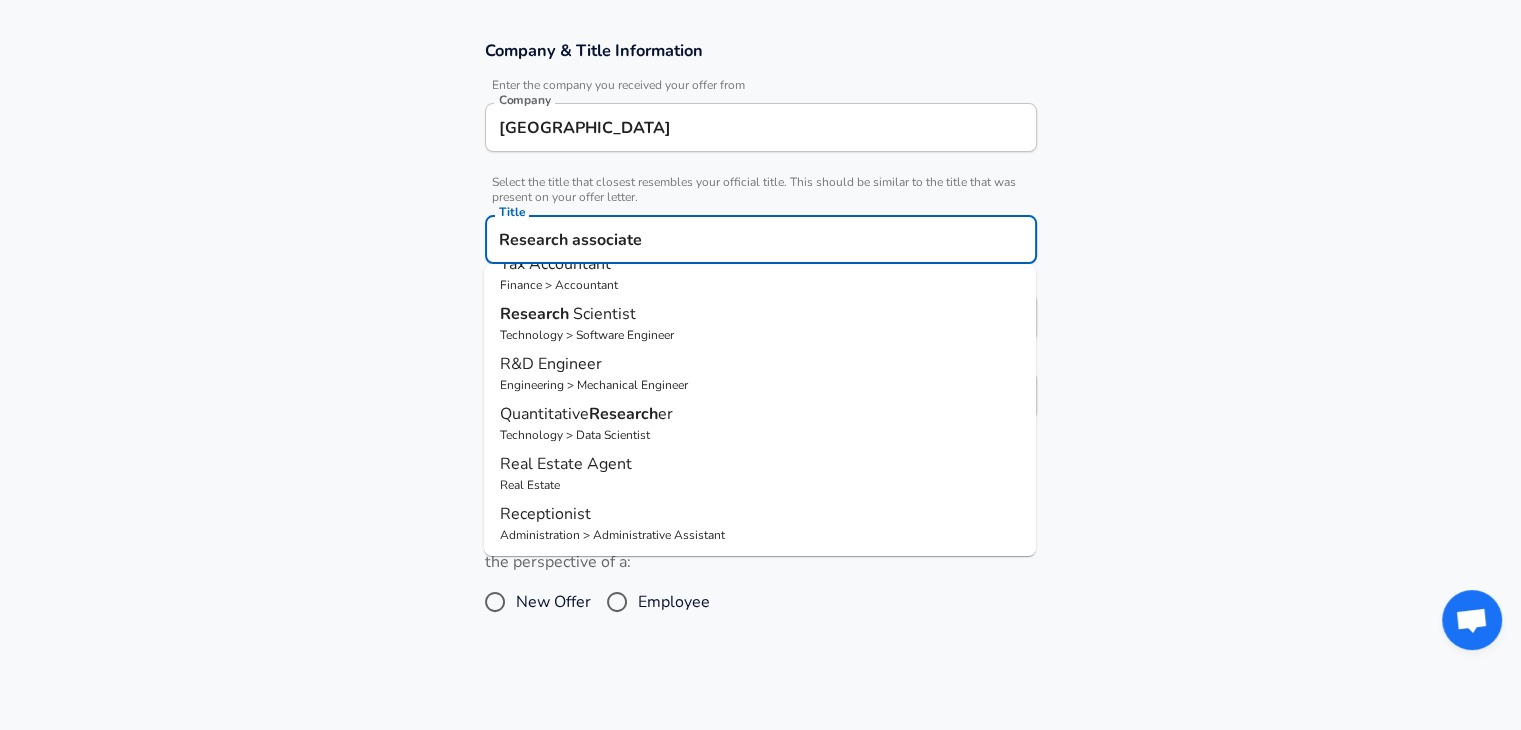 type on "Research associate" 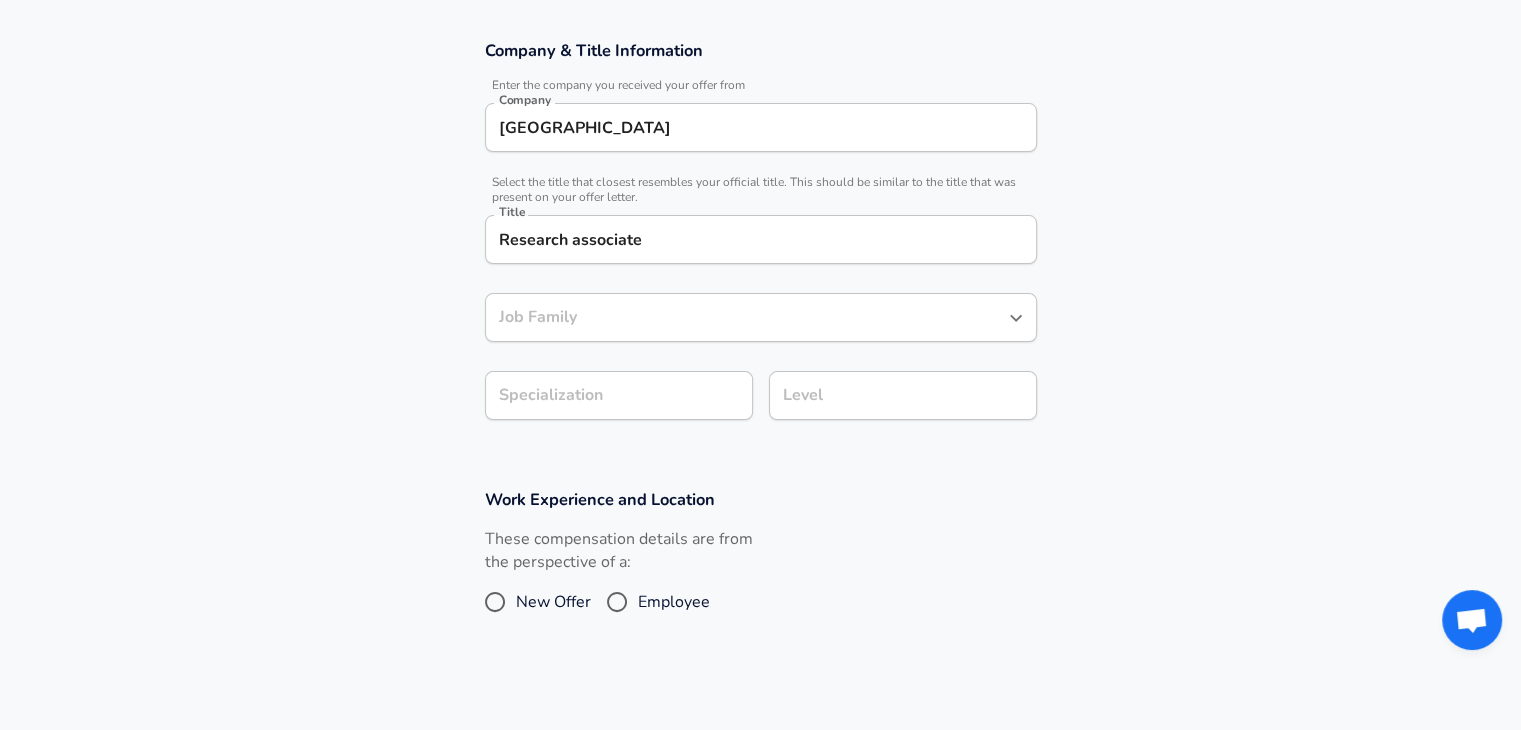 click on "Company & Title Information   Enter the company you received your offer from Company university of waterloo Company   Select the title that closest resembles your official title. This should be similar to the title that was present on your offer letter. Title Research associate Title Job Family Job Family Specialization Specialization Level Level" at bounding box center [760, 240] 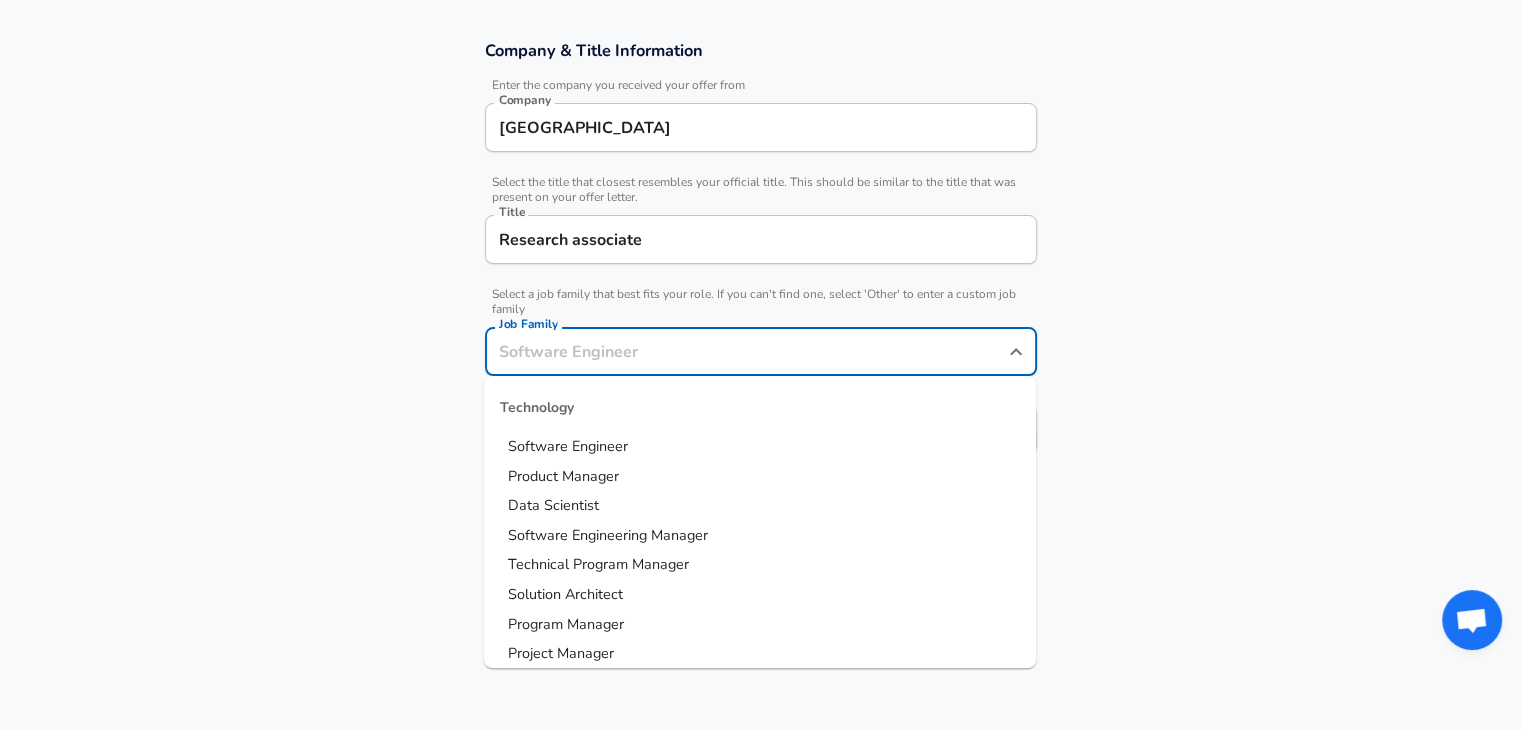 scroll, scrollTop: 380, scrollLeft: 0, axis: vertical 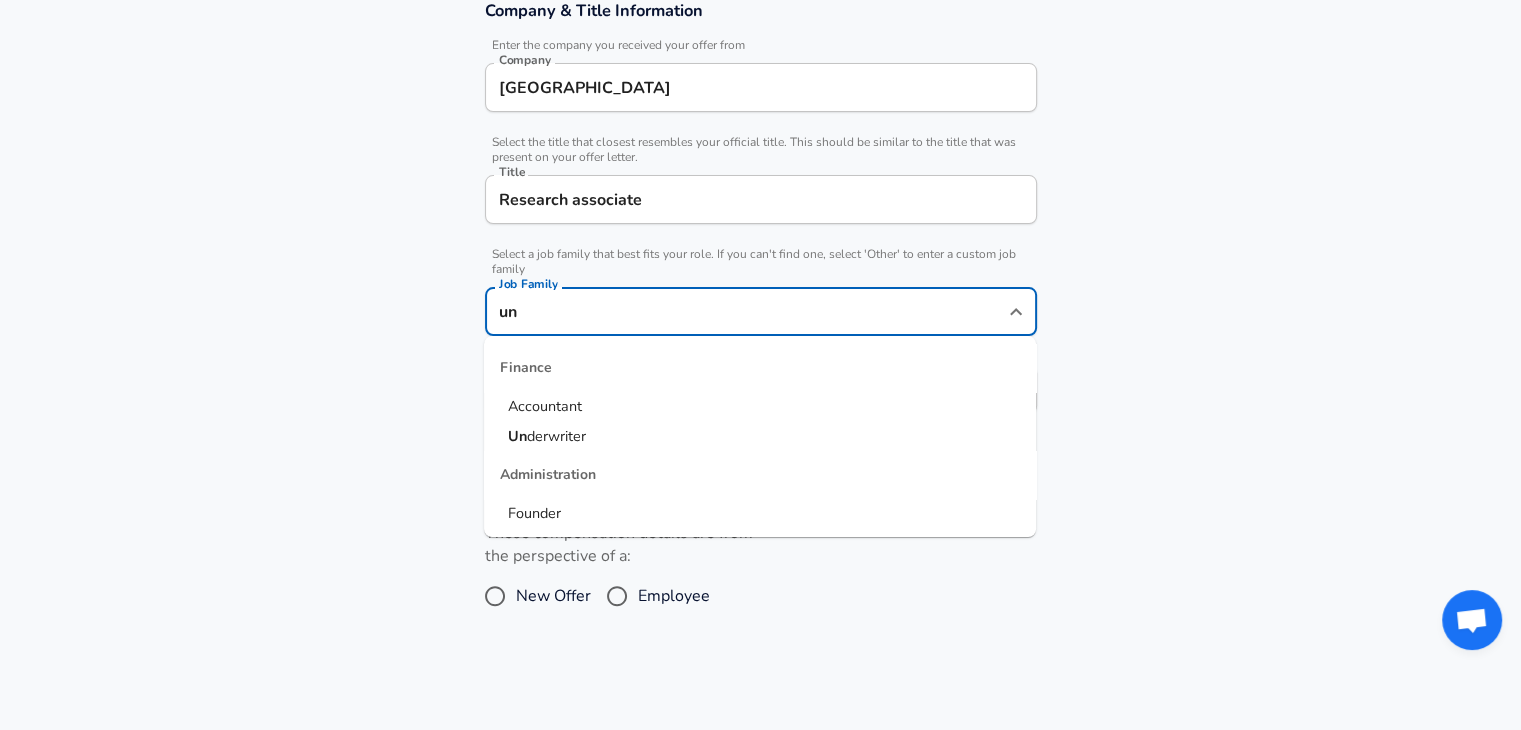 type on "u" 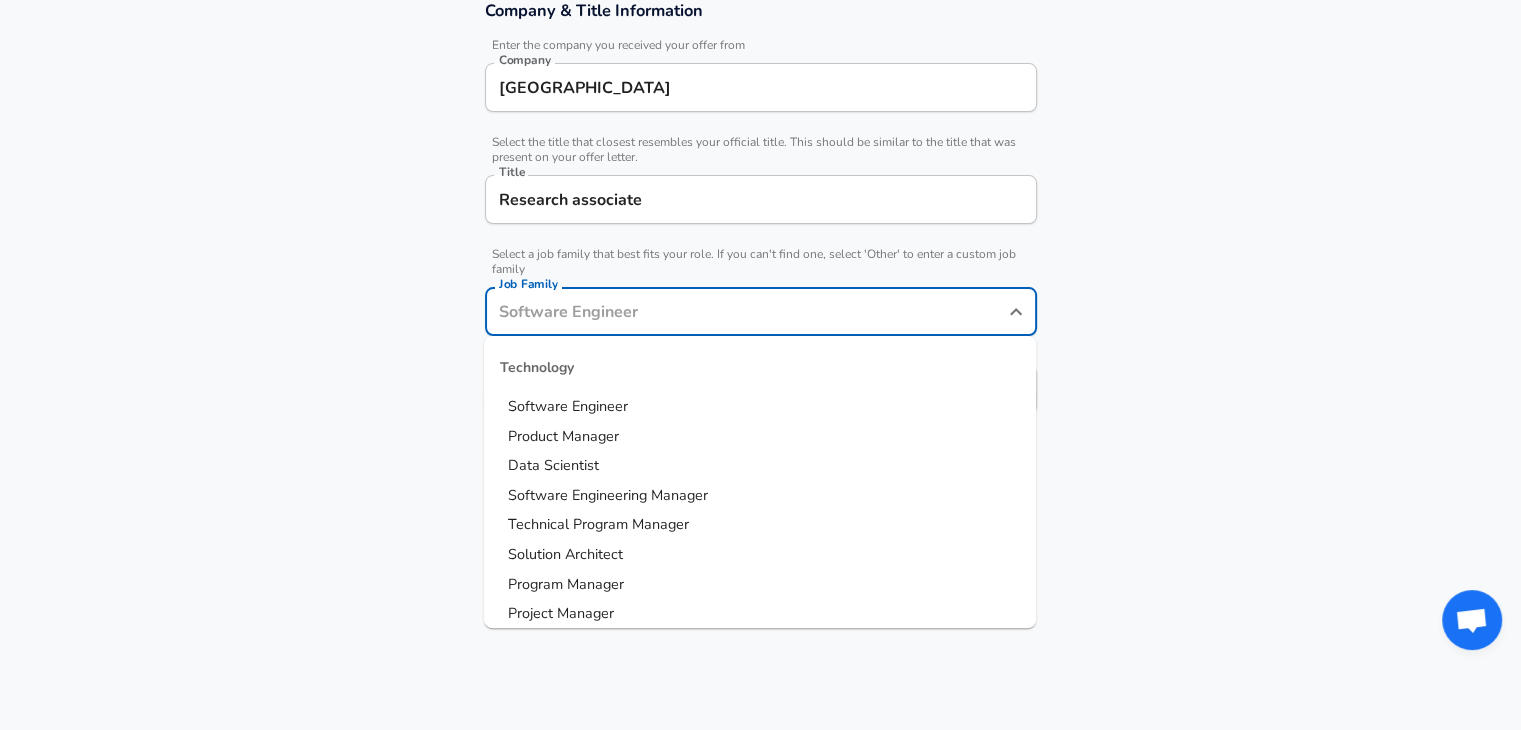 click on "Company & Title Information   Enter the company you received your offer from Company university of waterloo Company   Select the title that closest resembles your official title. This should be similar to the title that was present on your offer letter. Title Research associate Title   Select a job family that best fits your role. If you can't find one, select 'Other' to enter a custom job family Job Family Job Family Technology Software Engineer Product Manager Data Scientist Software Engineering Manager Technical Program Manager Solution Architect Program Manager Project Manager Data Science Manager Technical Writer Engineering Biomedical Engineer Civil Engineer Hardware Engineer Mechanical Engineer Geological Engineer Electrical Engineer Controls Engineer Chemical Engineer Aerospace Engineer Materials Engineer Optical Engineer MEP Engineer Prompt Engineer Business Management Consultant Business Development Sales Sales Legal Legal Sales Sales Engineer Legal Regulatory Affairs Sales Customer Success Design" at bounding box center (760, 217) 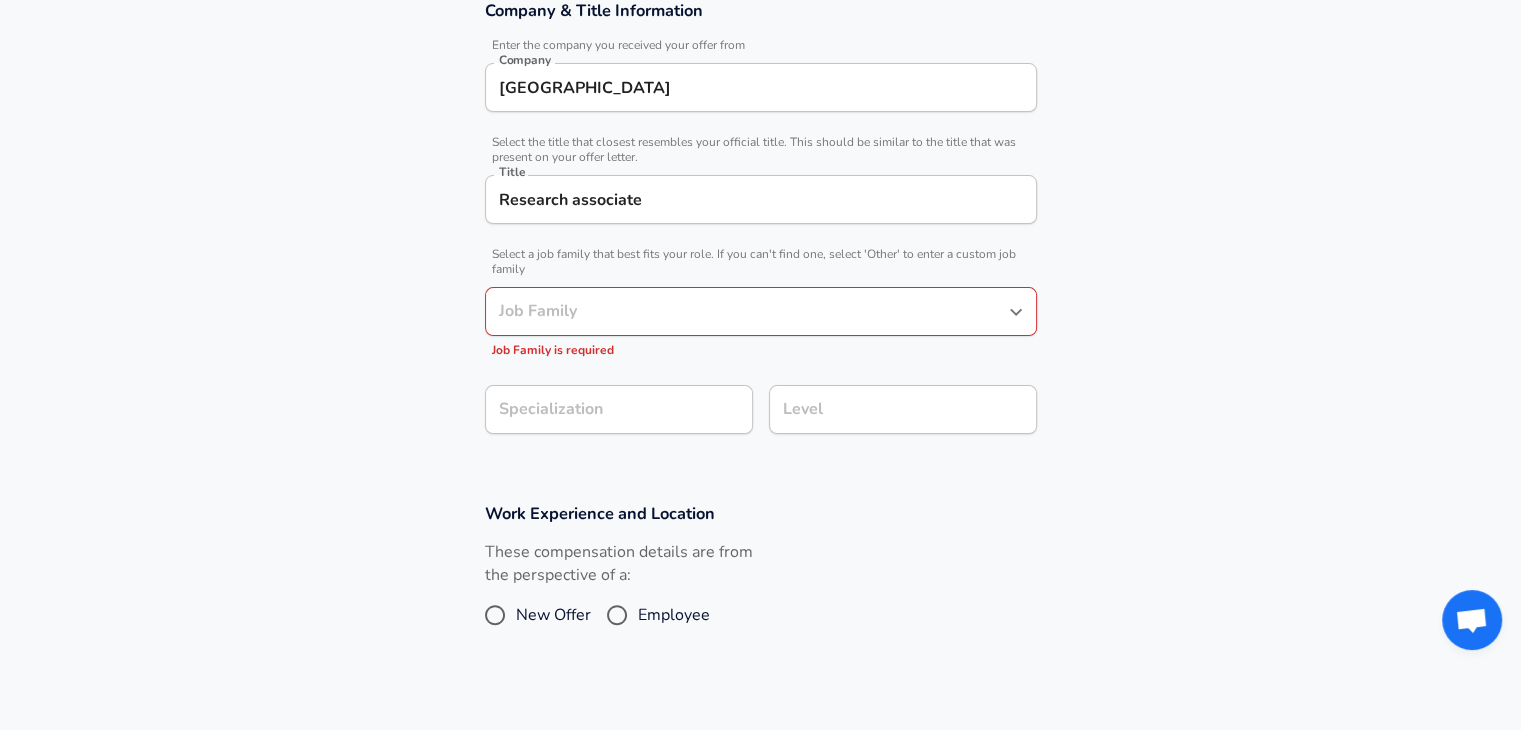 click on "Job Family Job Family Job Family is required" at bounding box center [761, 324] 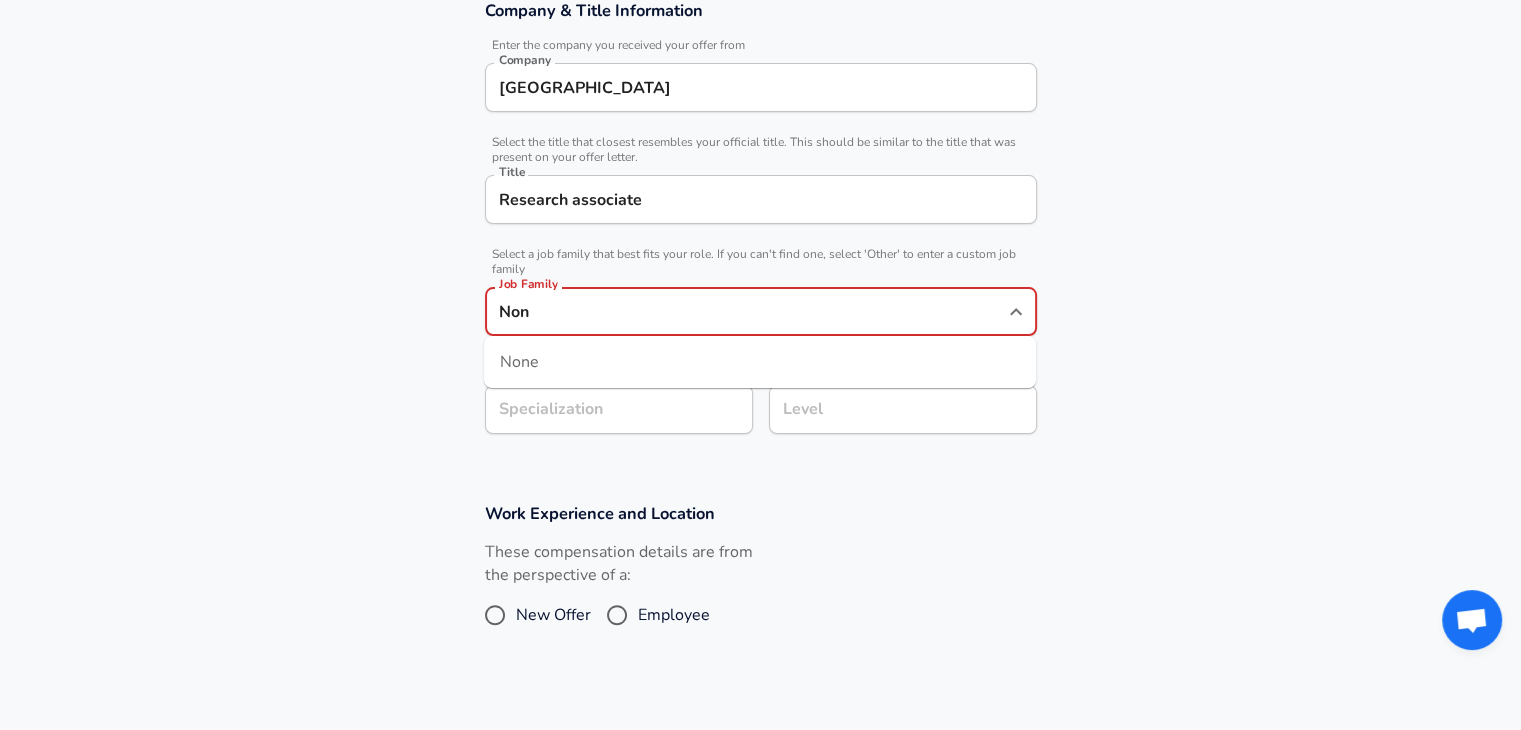 click on "None" at bounding box center (760, 362) 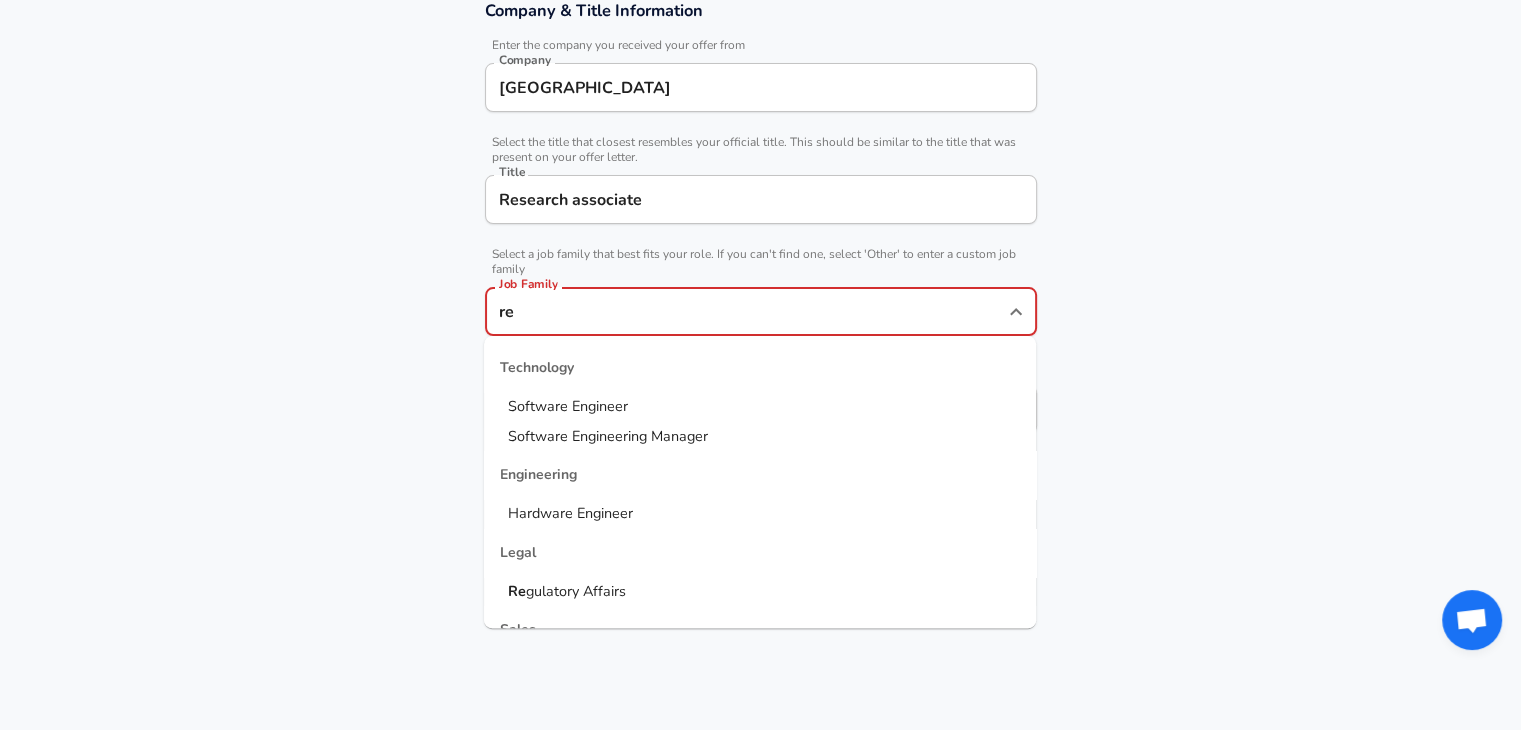 click on "Software Engineer" at bounding box center (760, 407) 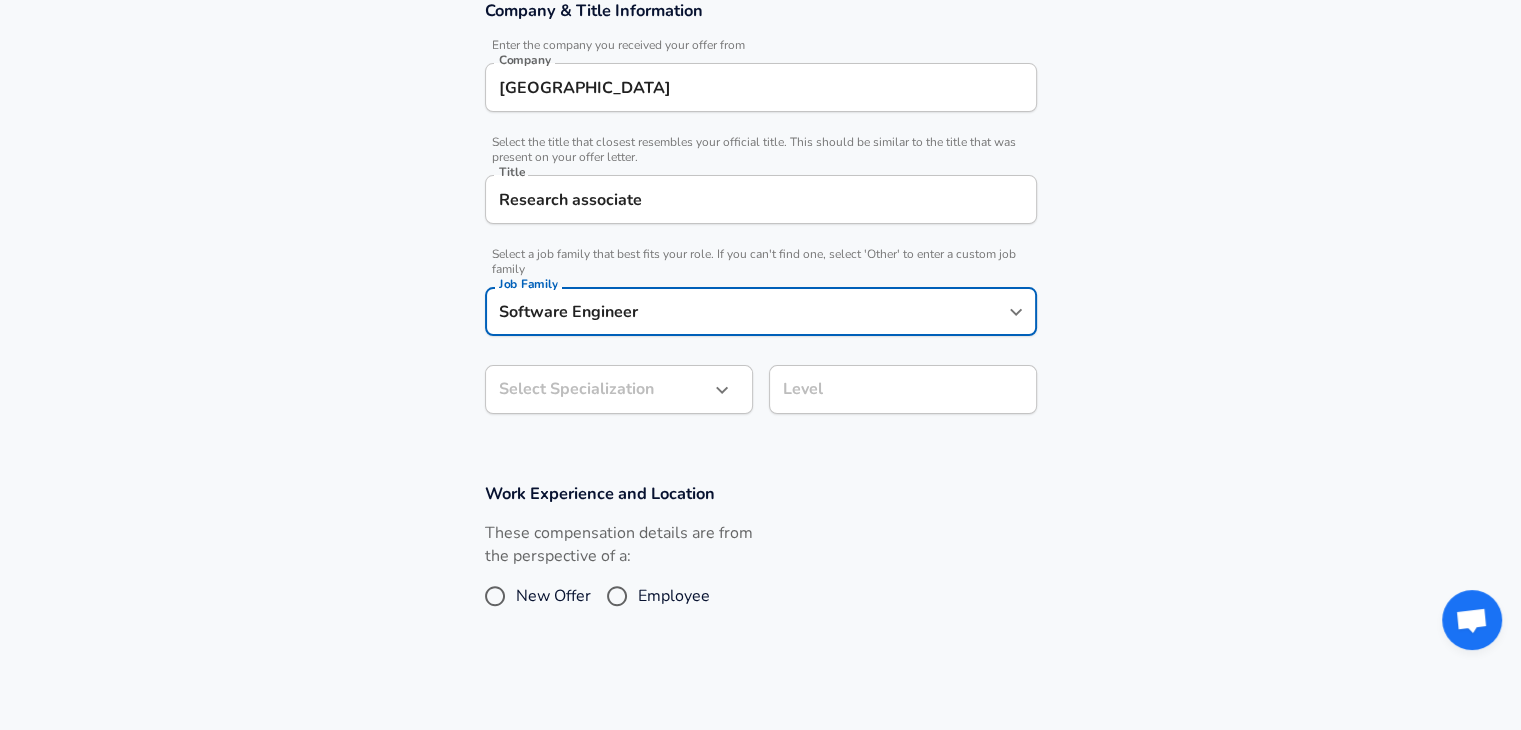 type on "Software Engineer" 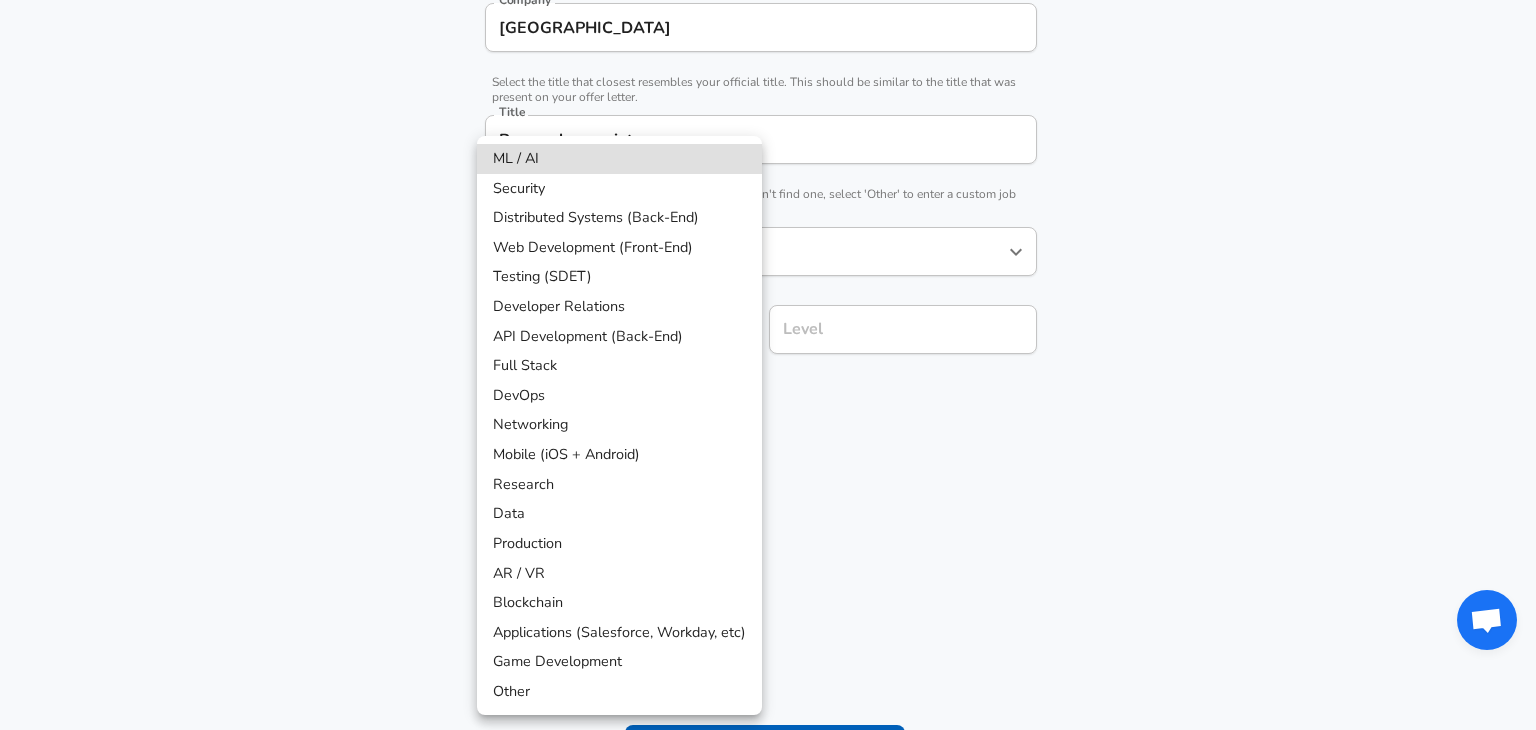 click at bounding box center [768, 365] 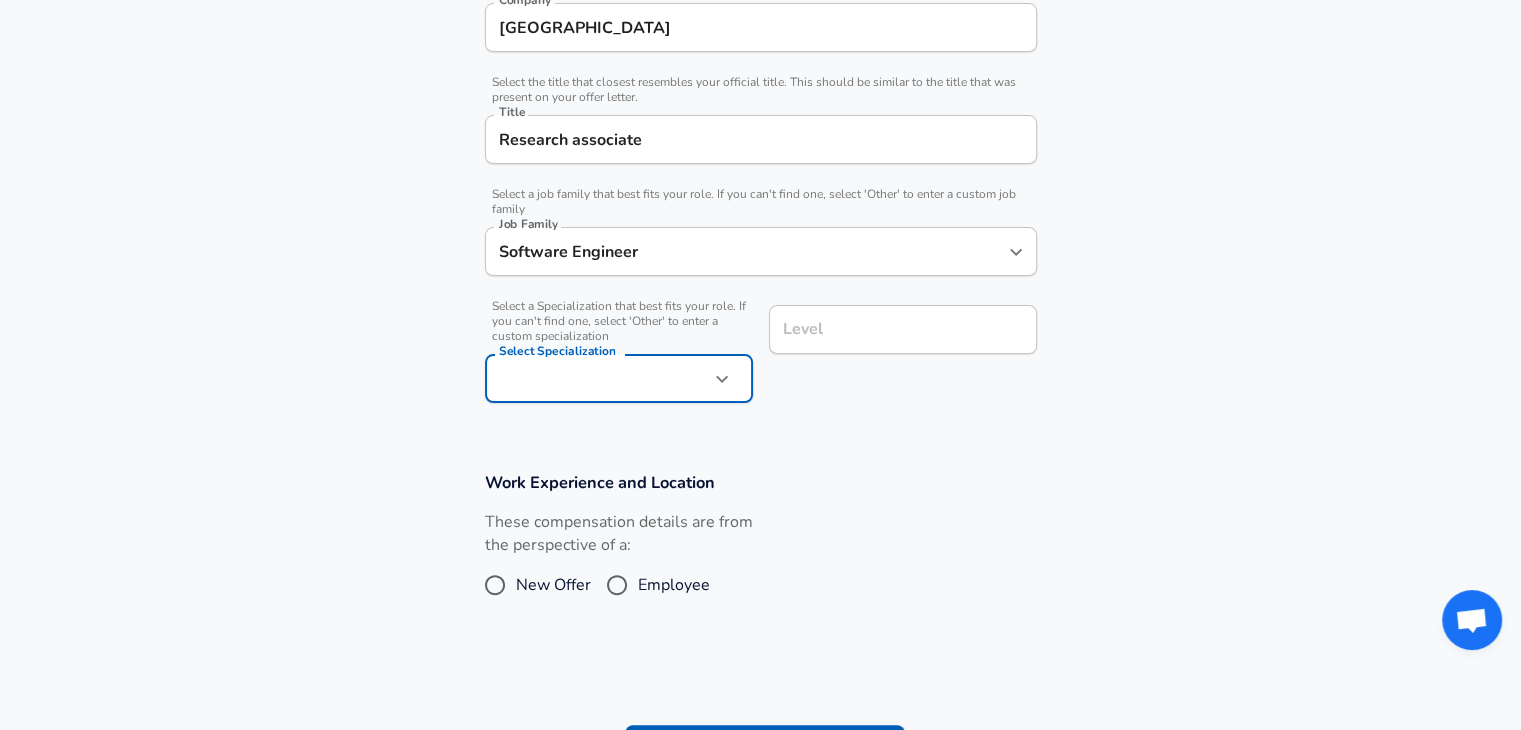 click on "Level" at bounding box center [903, 329] 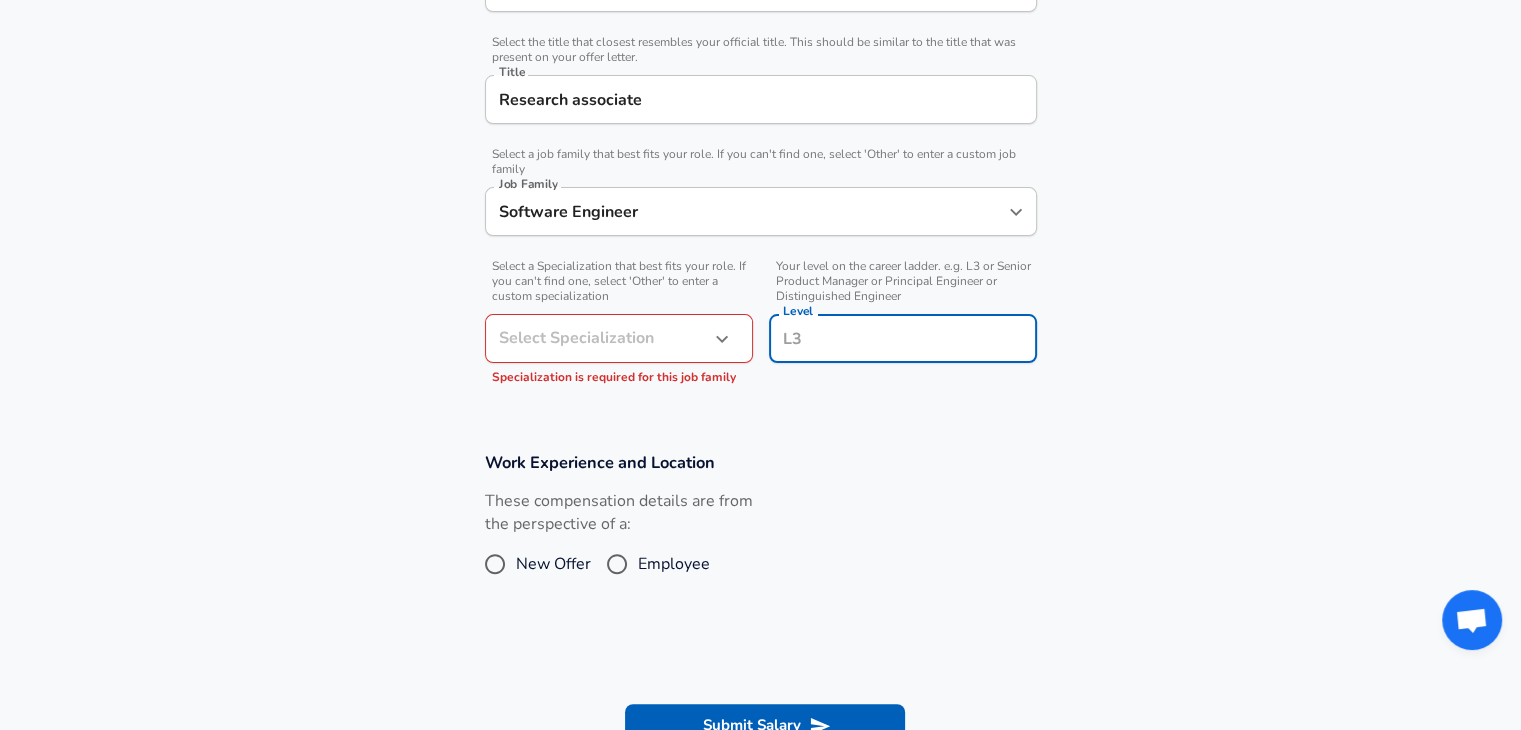 click on "Restart Add Your Salary Upload your offer letter   to verify your submission Enhance Privacy and Anonymity Yes Automatically hides specific fields until there are enough submissions to safely display the full details.   More Details Based on your submission and the data points that we have already collected, we will automatically hide and anonymize specific fields if there aren't enough data points to remain sufficiently anonymous. Company & Title Information   Enter the company you received your offer from Company university of waterloo Company   Select the title that closest resembles your official title. This should be similar to the title that was present on your offer letter. Title Research associate Title   Select a job family that best fits your role. If you can't find one, select 'Other' to enter a custom job family Job Family Software Engineer Job Family   Select a Specialization that best fits your role. If you can't find one, select 'Other' to enter a custom specialization Select Specialization ​" at bounding box center [760, -115] 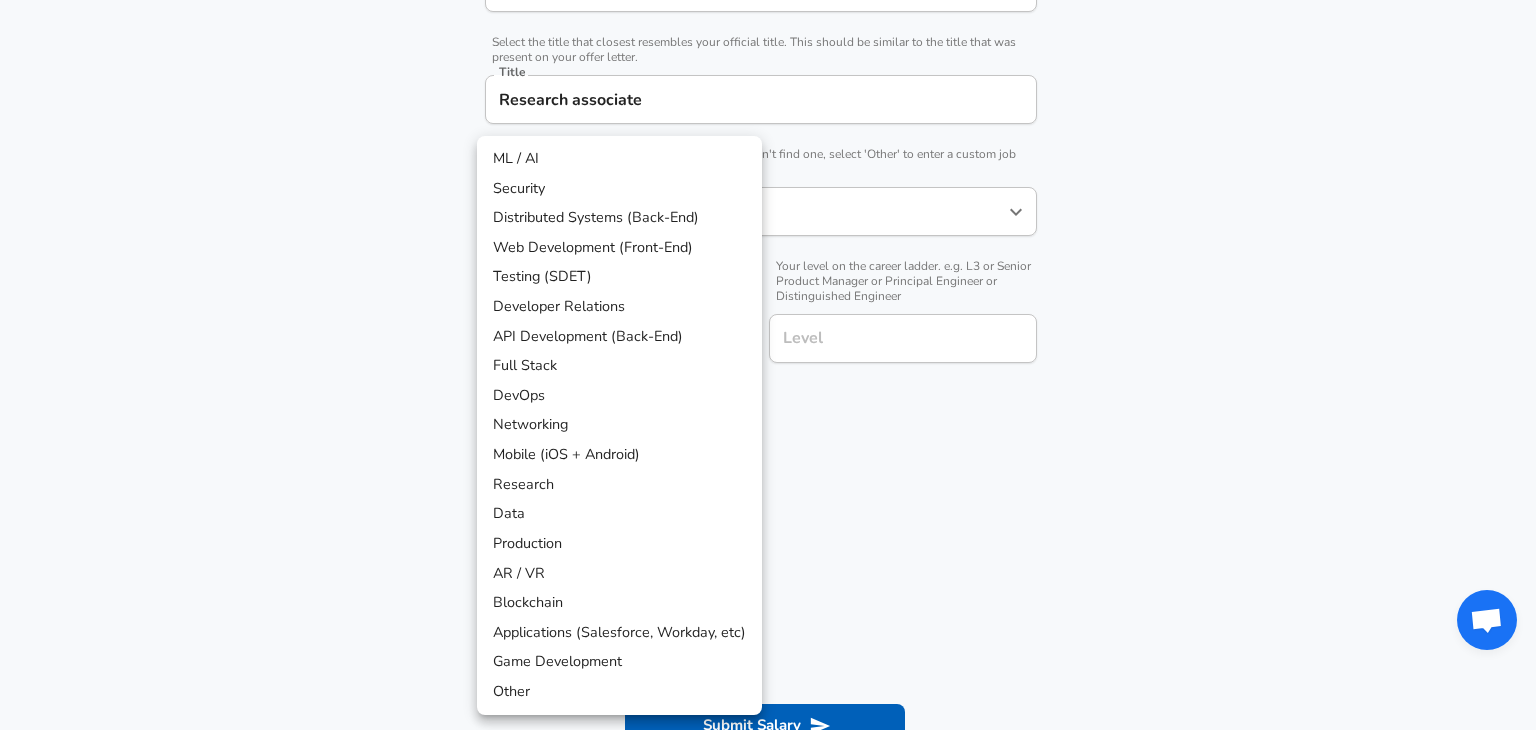 click on "Other" at bounding box center [619, 692] 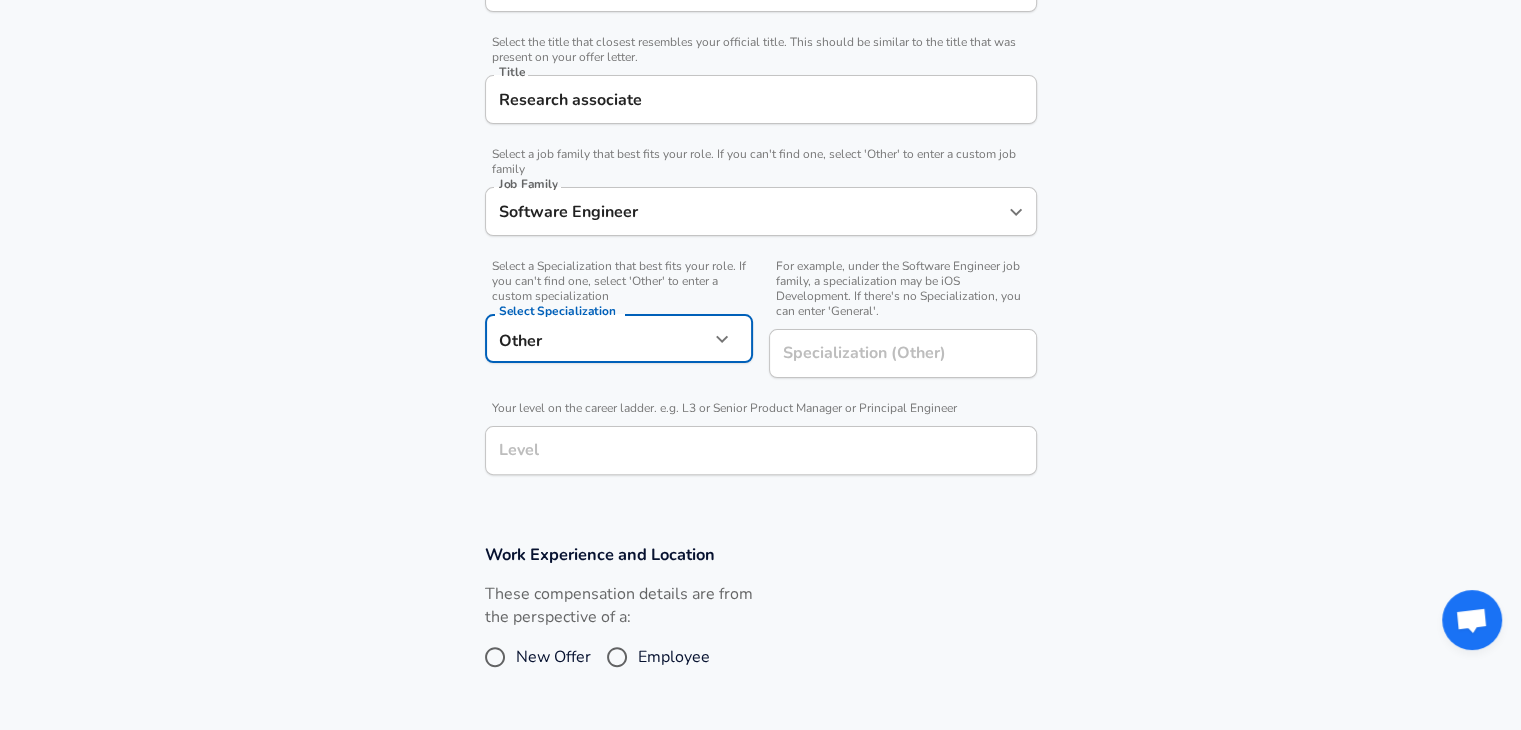 click on "Level" at bounding box center (761, 450) 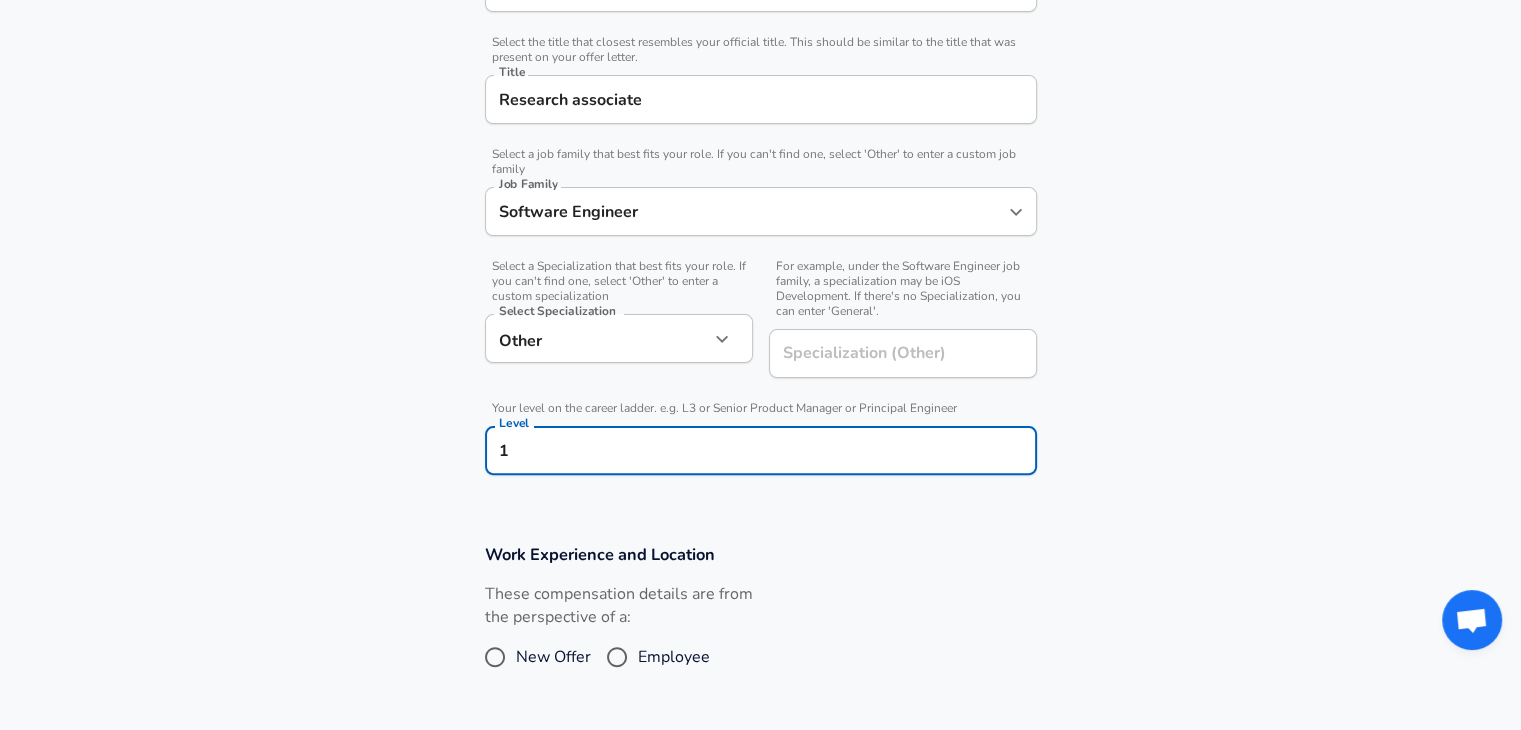type on "1" 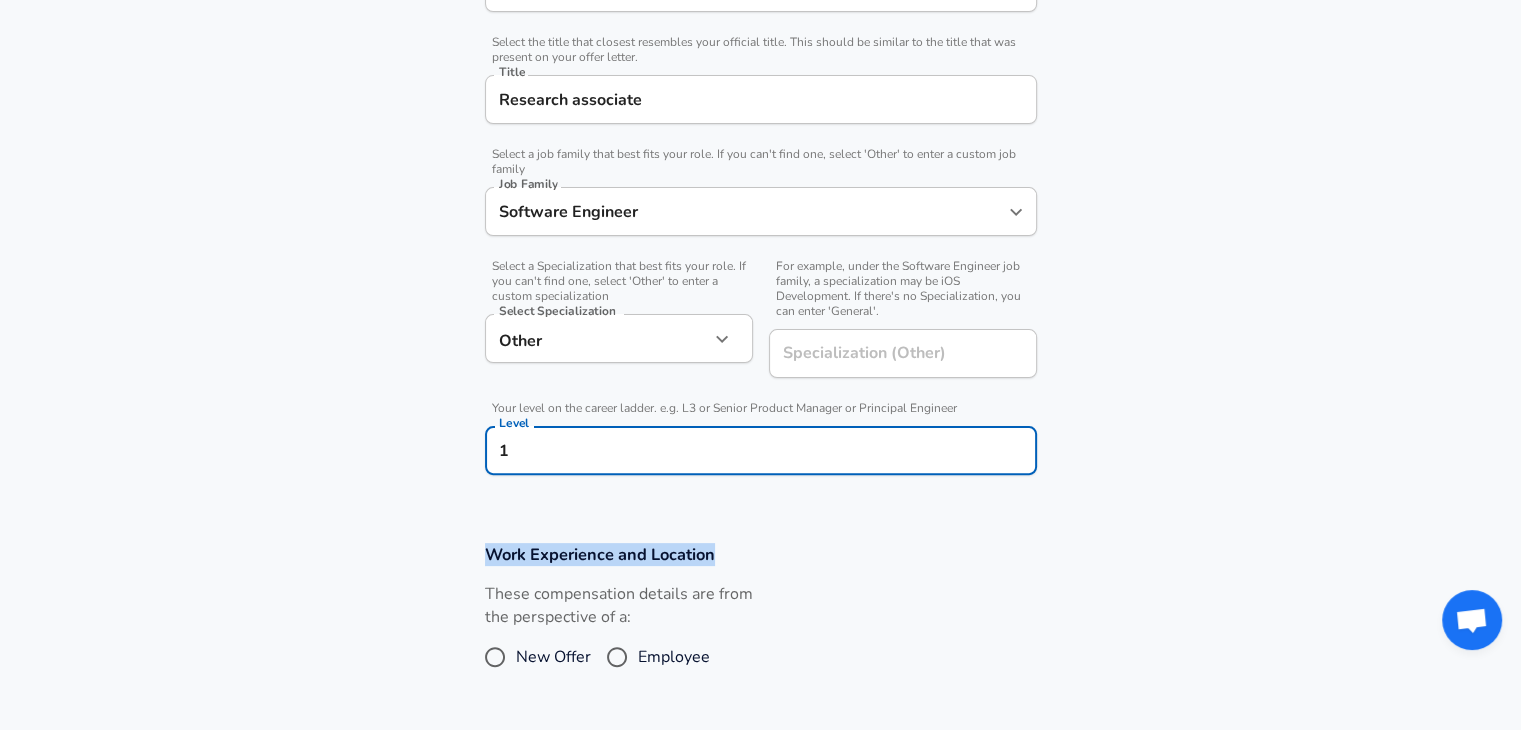 click on "Enhance Privacy and Anonymity Yes Automatically hides specific fields until there are enough submissions to safely display the full details.   More Details Based on your submission and the data points that we have already collected, we will automatically hide and anonymize specific fields if there aren't enough data points to remain sufficiently anonymous. Company & Title Information   Enter the company you received your offer from Company university of waterloo Company   Select the title that closest resembles your official title. This should be similar to the title that was present on your offer letter. Title Research associate Title   Select a job family that best fits your role. If you can't find one, select 'Other' to enter a custom job family Job Family Software Engineer Job Family   Select a Specialization that best fits your role. If you can't find one, select 'Other' to enter a custom specialization Select Specialization Other Other Select Specialization   Specialization (Other)   Level 1 Level" at bounding box center [760, 291] 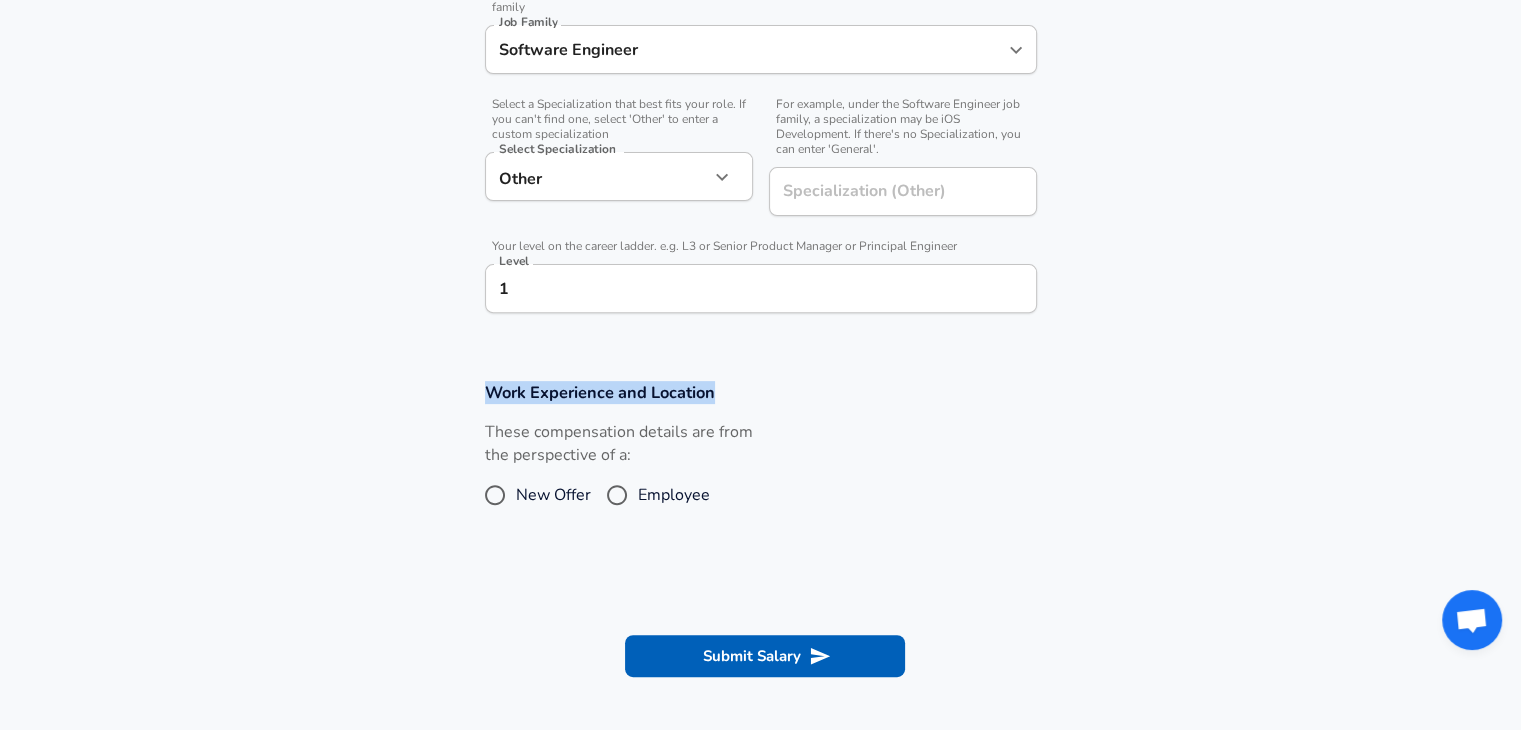 scroll, scrollTop: 680, scrollLeft: 0, axis: vertical 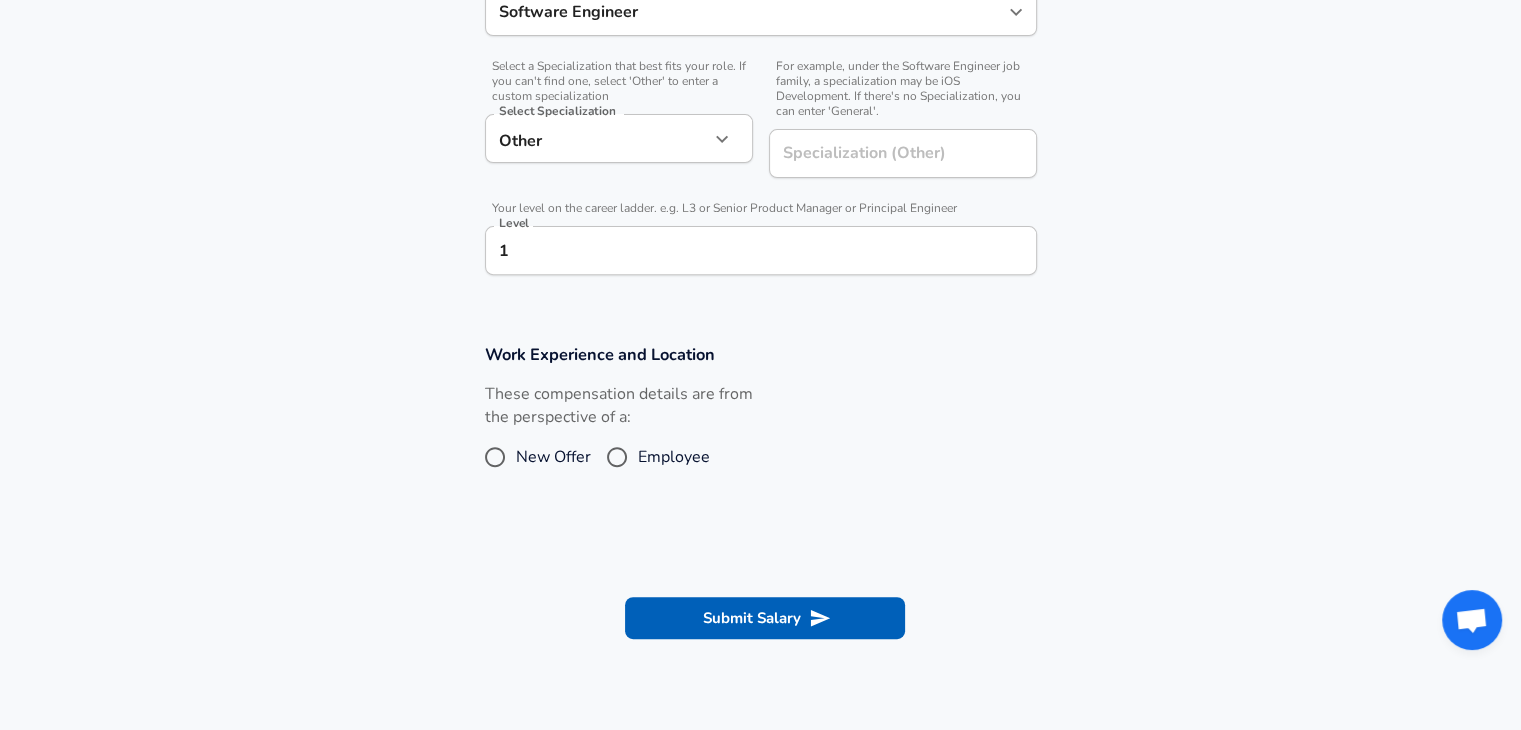 click on "New Offer" at bounding box center [553, 457] 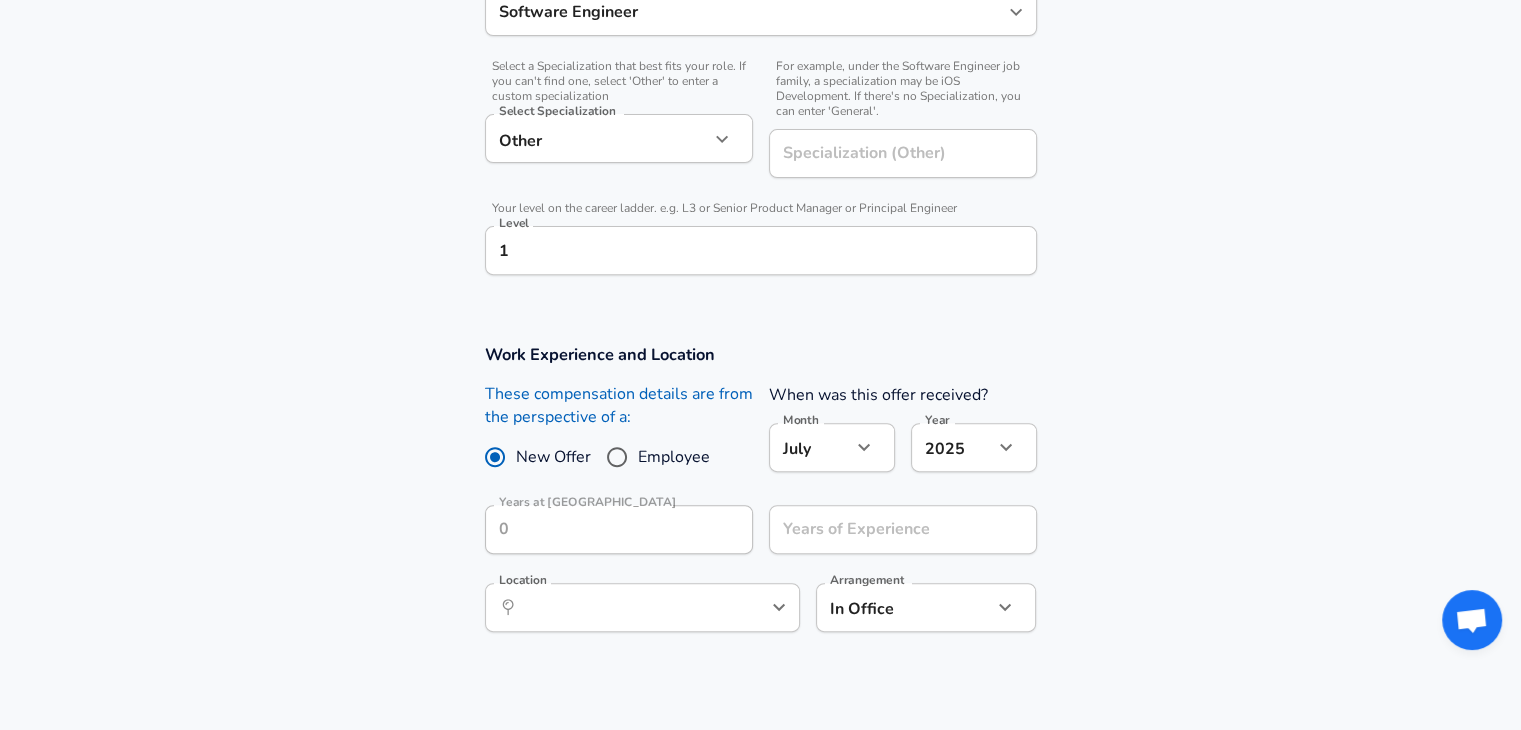 click on "Employee" at bounding box center (617, 457) 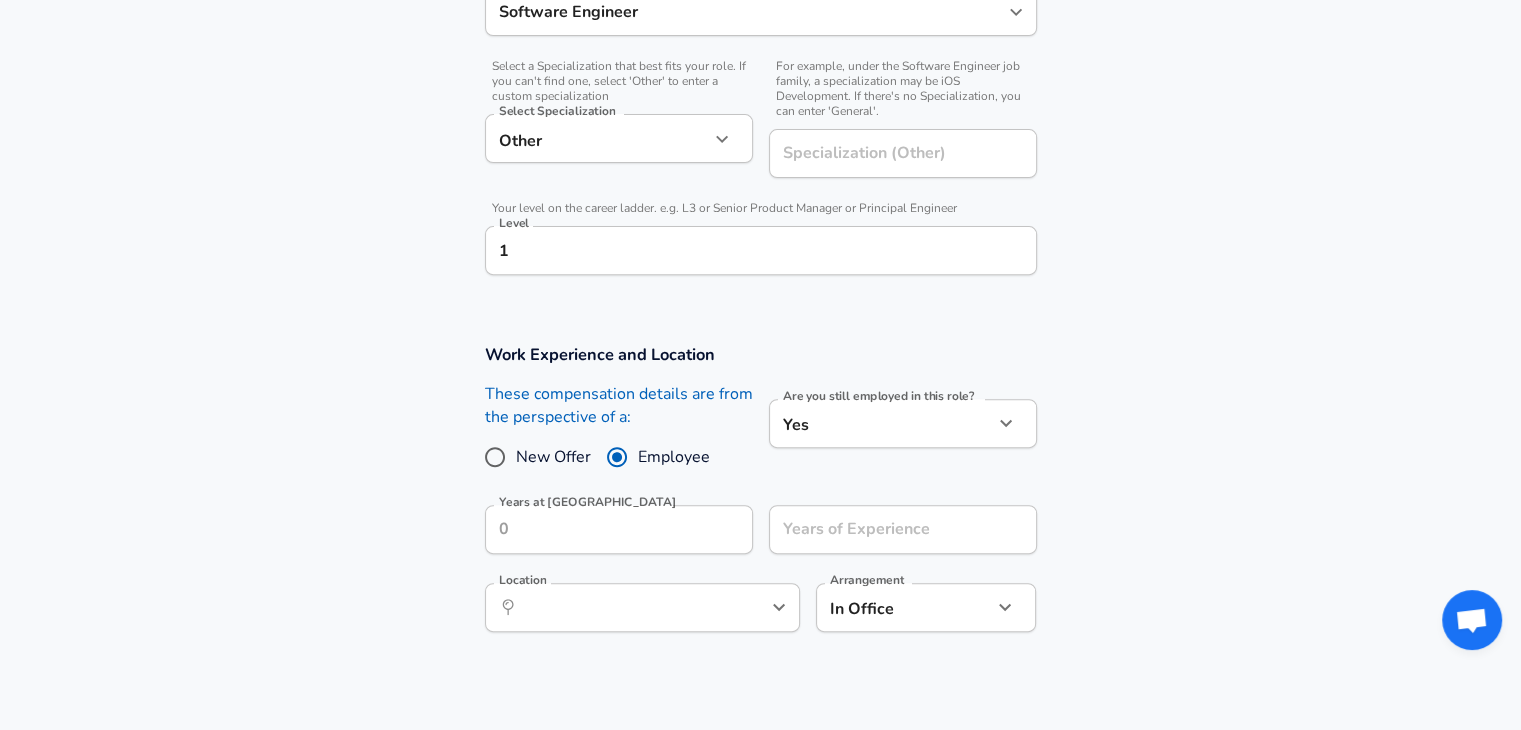 click on "New Offer" at bounding box center (553, 457) 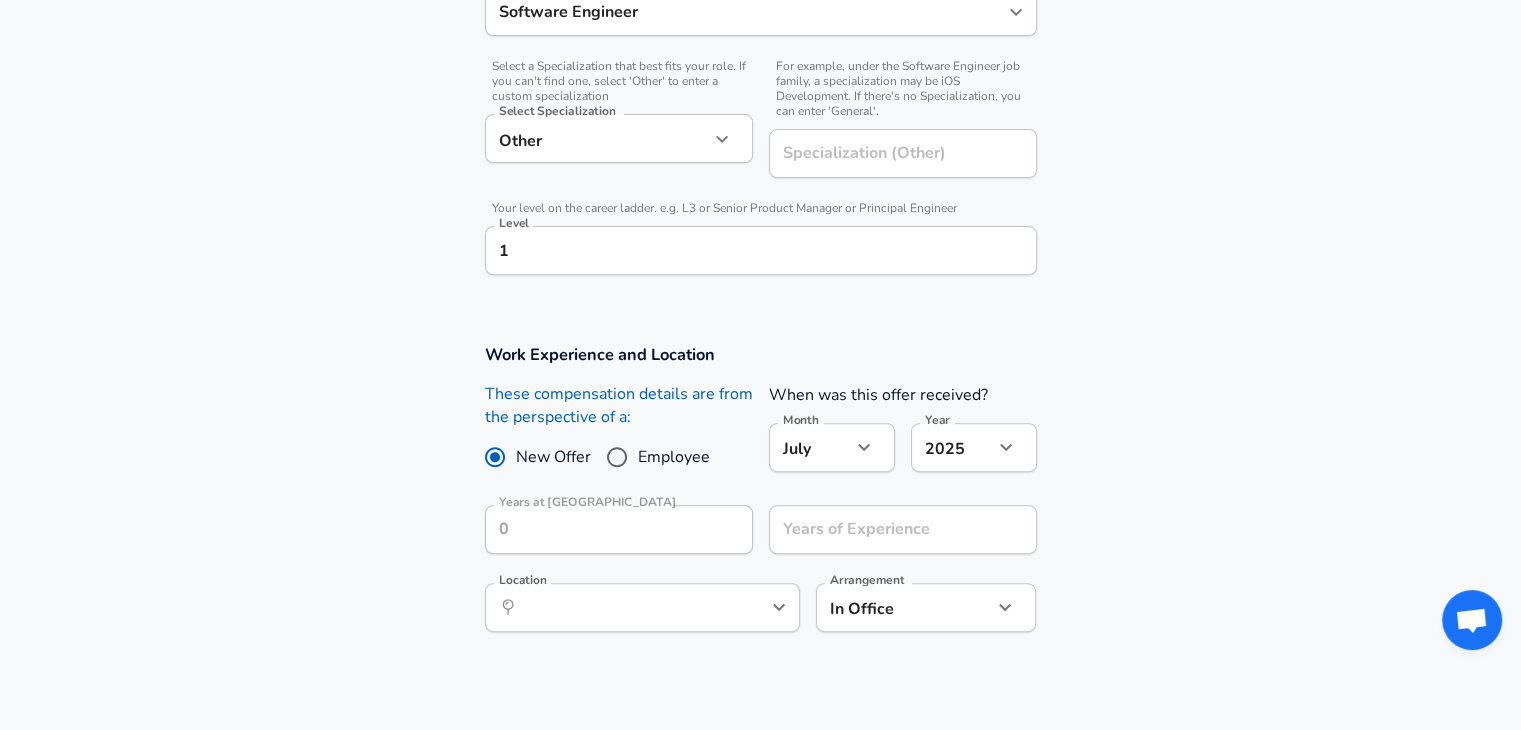 click on "Employee" at bounding box center [617, 457] 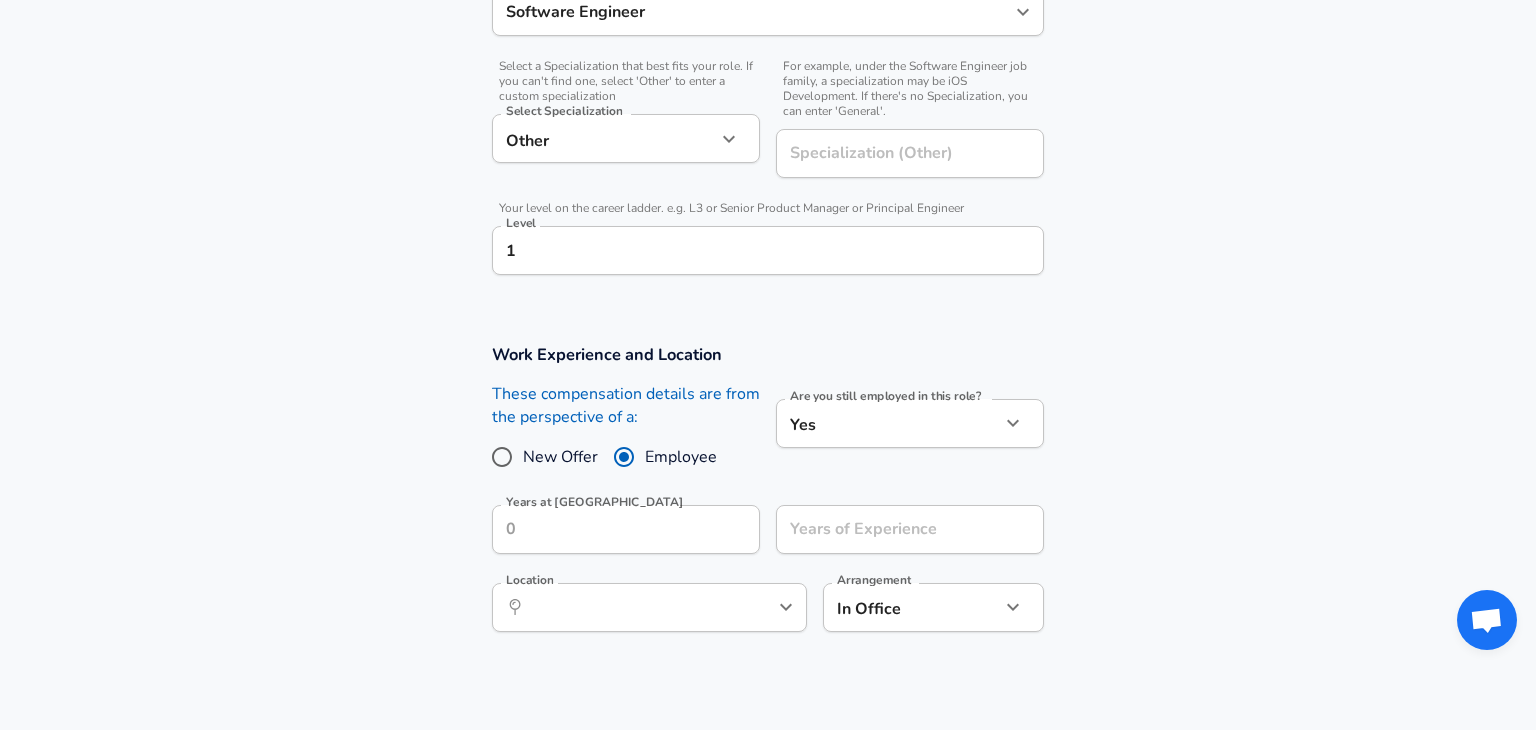 click on "Restart Add Your Salary Upload your offer letter   to verify your submission Enhance Privacy and Anonymity Yes Automatically hides specific fields until there are enough submissions to safely display the full details.   More Details Based on your submission and the data points that we have already collected, we will automatically hide and anonymize specific fields if there aren't enough data points to remain sufficiently anonymous. Company & Title Information   Enter the company you received your offer from Company university of waterloo Company   Select the title that closest resembles your official title. This should be similar to the title that was present on your offer letter. Title Research associate Title   Select a job family that best fits your role. If you can't find one, select 'Other' to enter a custom job family Job Family Software Engineer Job Family   Select a Specialization that best fits your role. If you can't find one, select 'Other' to enter a custom specialization Select Specialization" at bounding box center (768, -315) 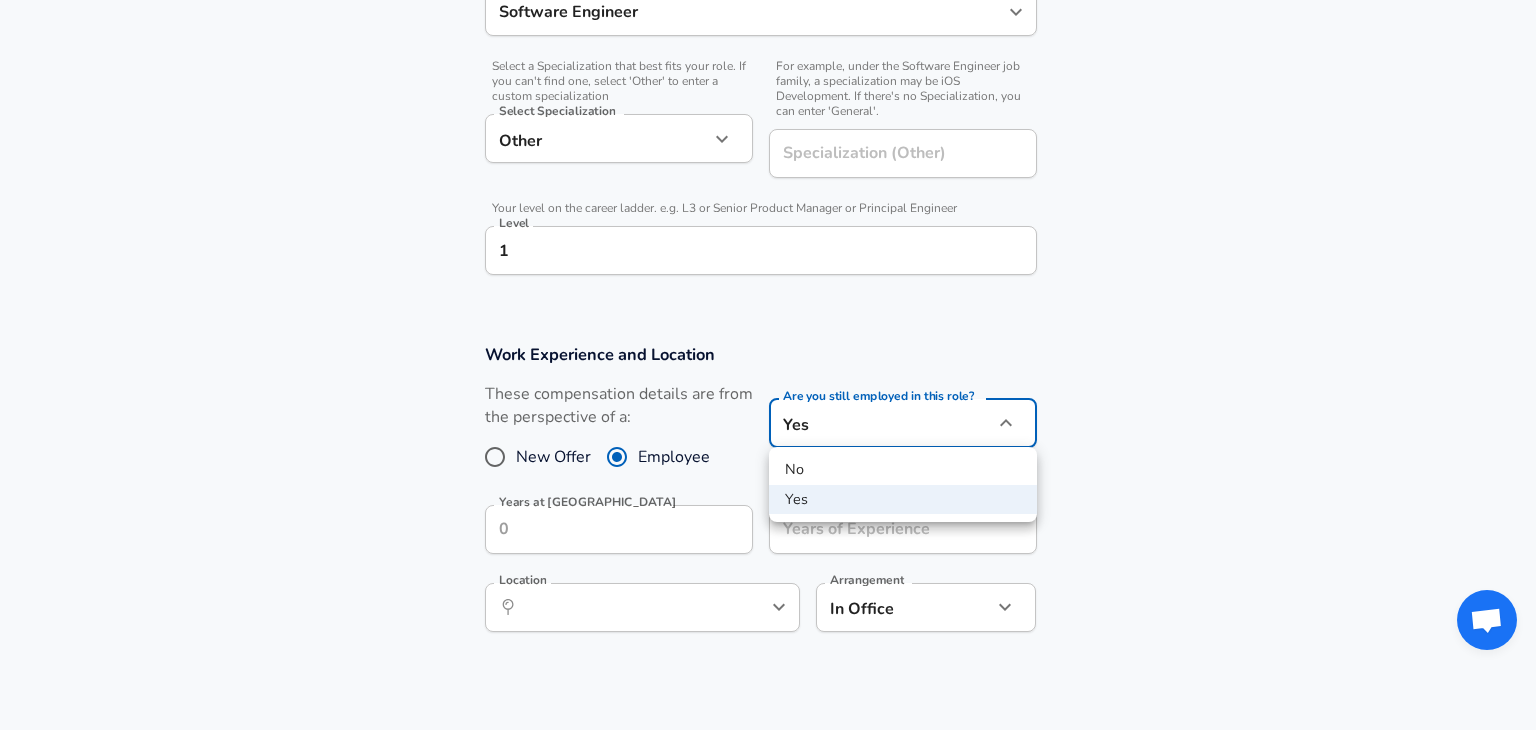 click at bounding box center (768, 365) 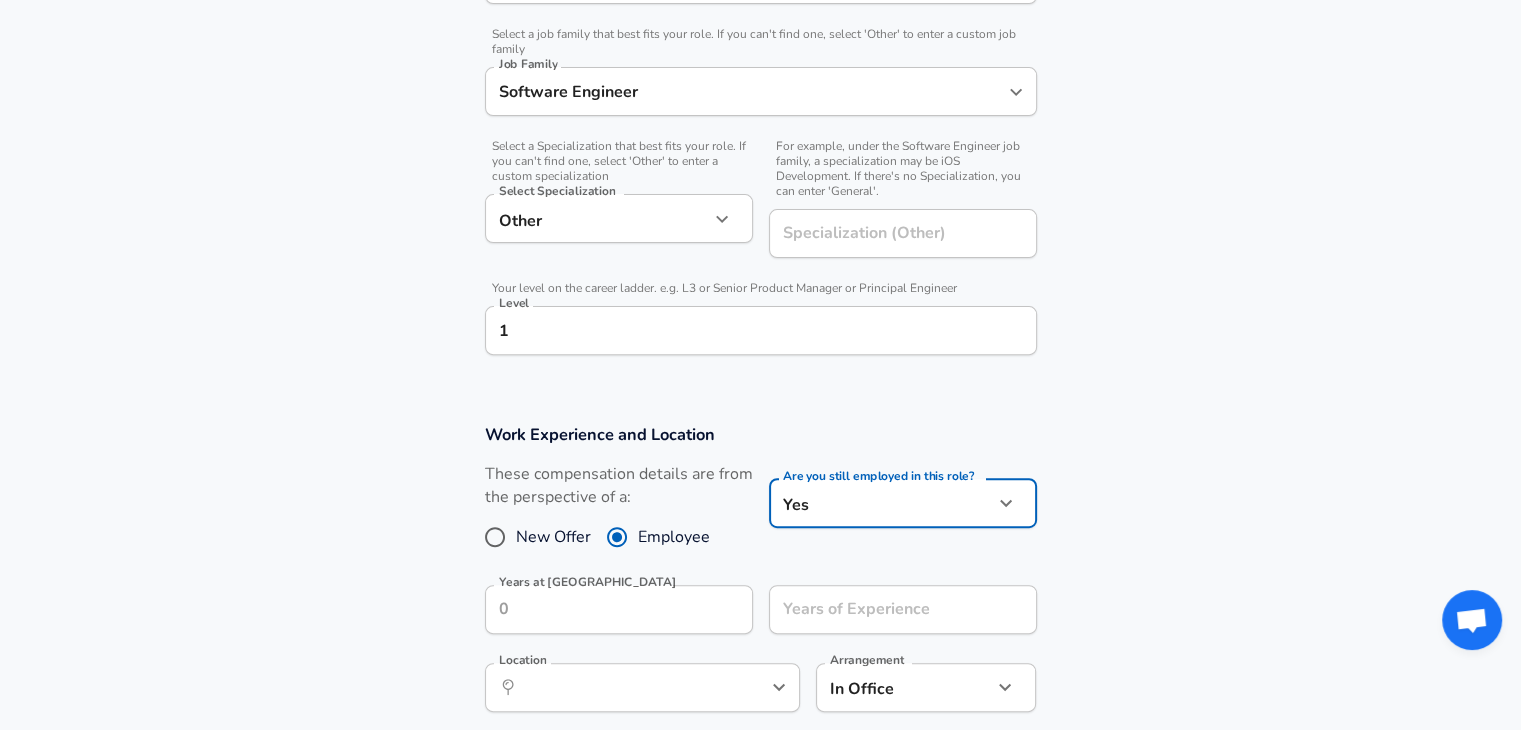 scroll, scrollTop: 700, scrollLeft: 0, axis: vertical 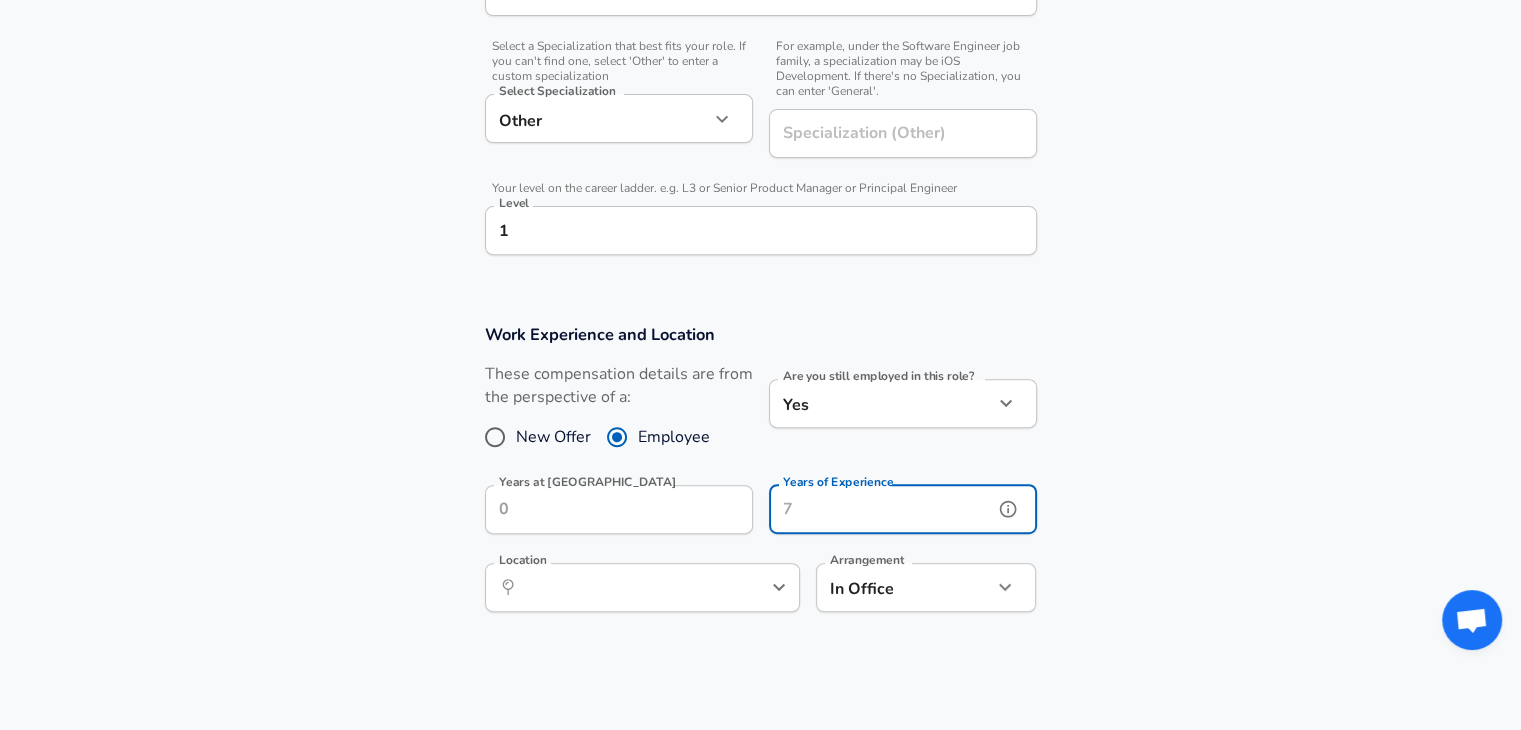 click on "Years of Experience Years of Experience" at bounding box center [903, 512] 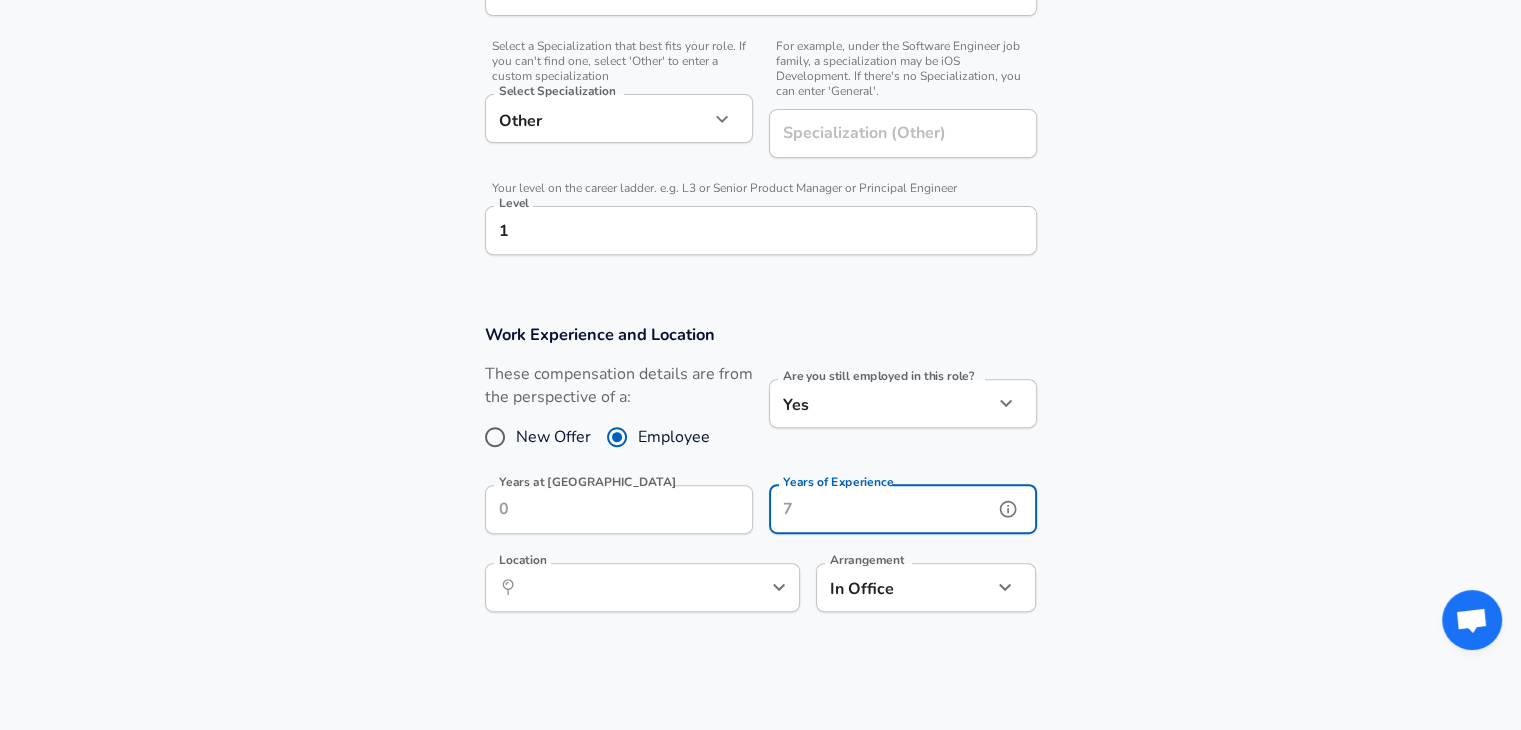 drag, startPoint x: 760, startPoint y: 505, endPoint x: 750, endPoint y: 507, distance: 10.198039 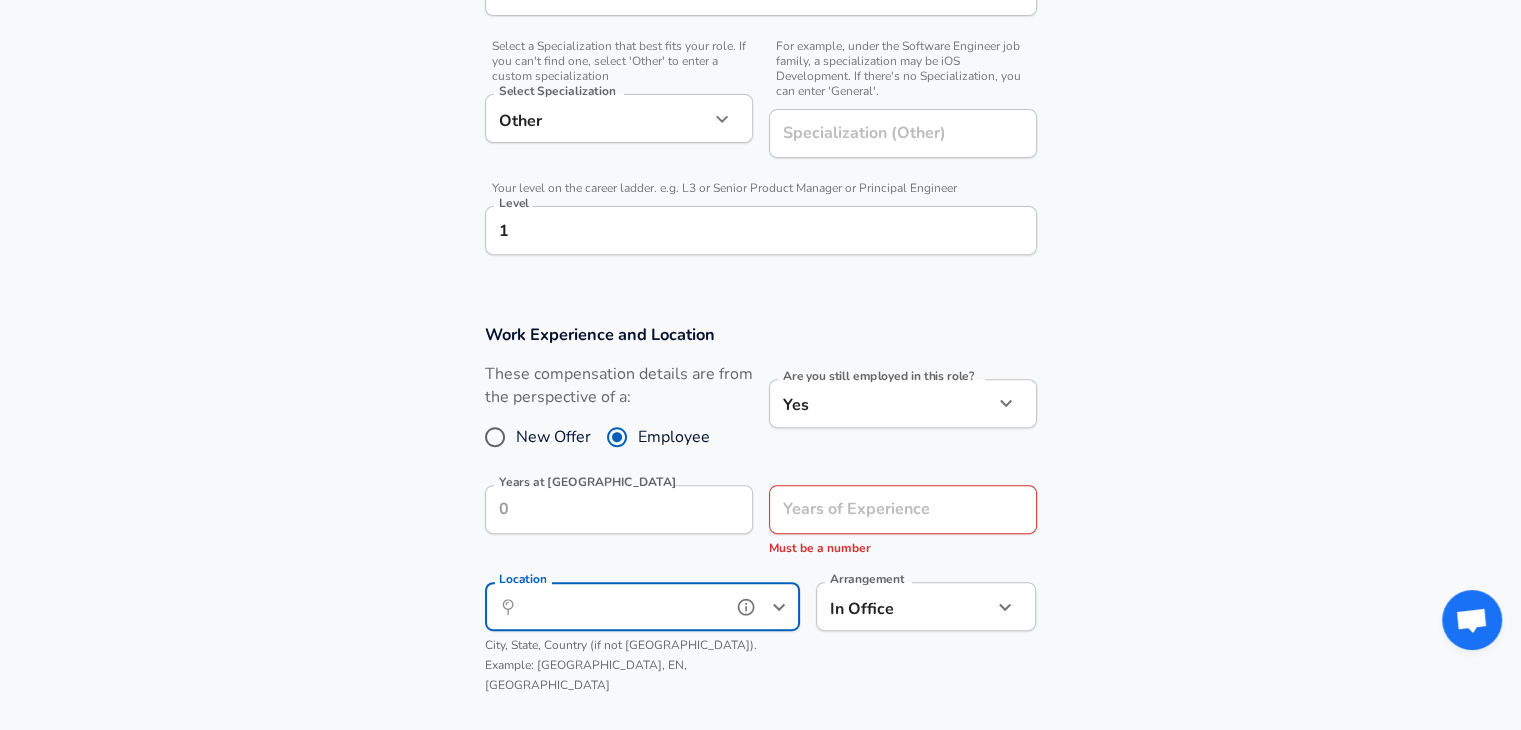 click on "​ Location" at bounding box center [642, 606] 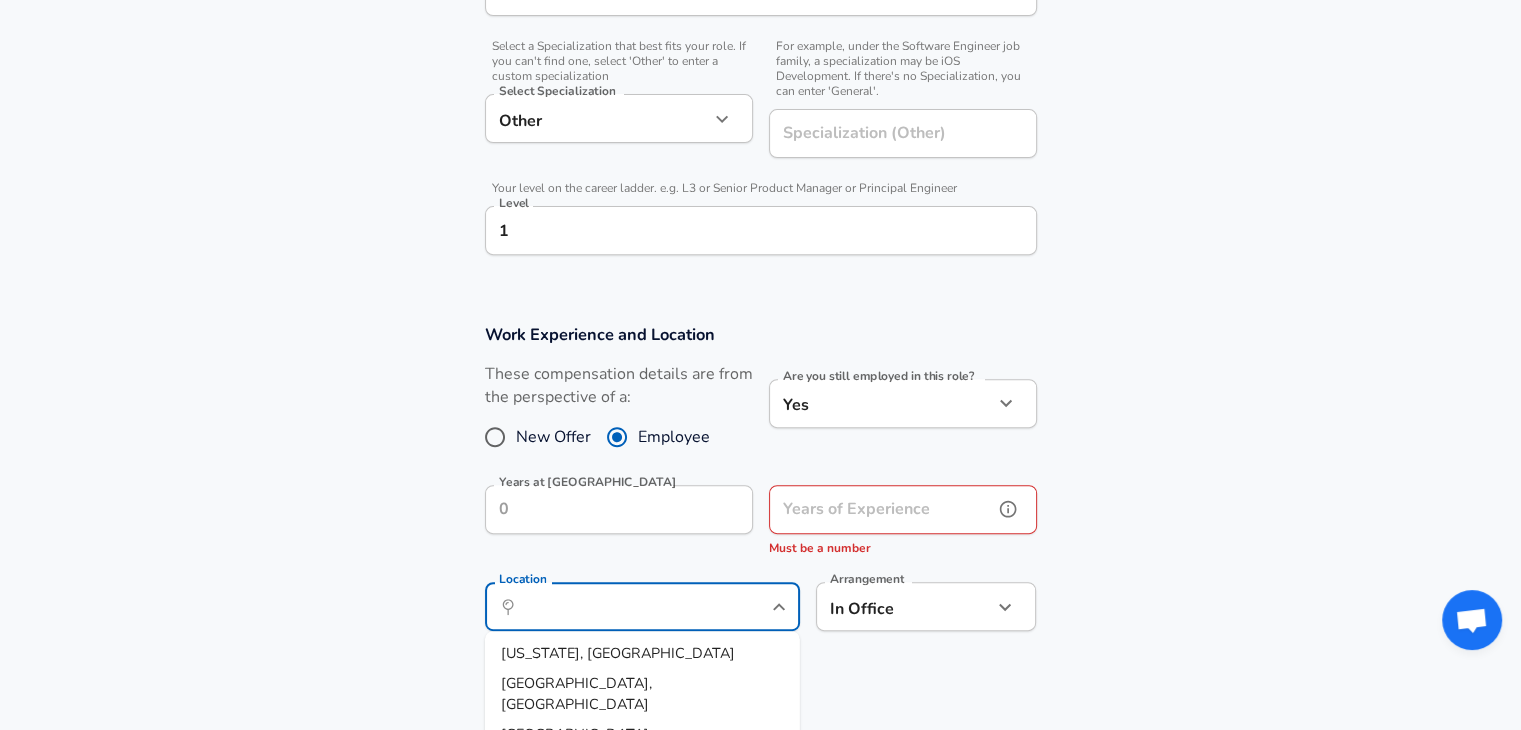 click on "Years of Experience" at bounding box center (881, 509) 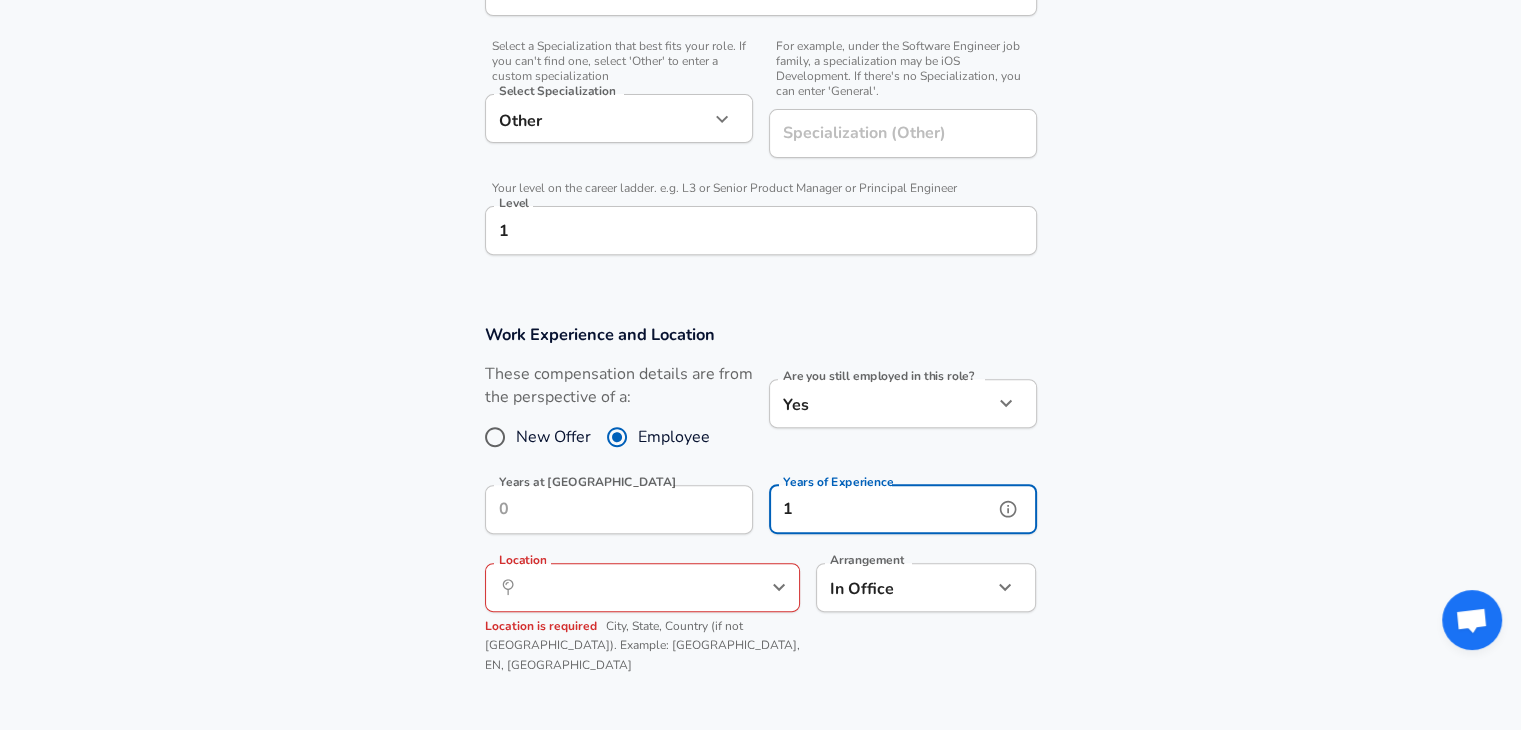 click on "Location ​ Location Location is required       City, State, Country (if not [GEOGRAPHIC_DATA]). Example: [GEOGRAPHIC_DATA], EN, [GEOGRAPHIC_DATA]" at bounding box center (642, 616) 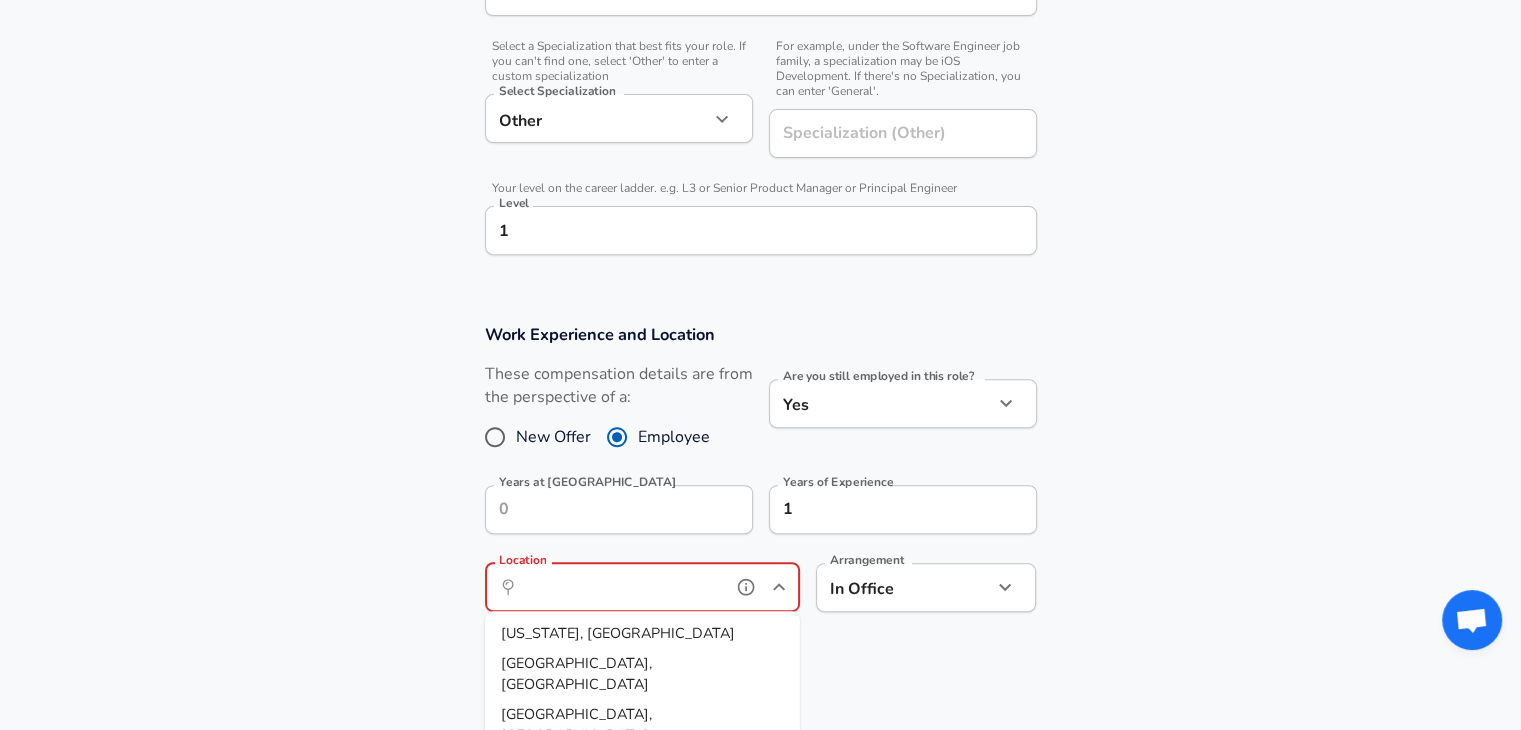 click on "Location" at bounding box center (620, 587) 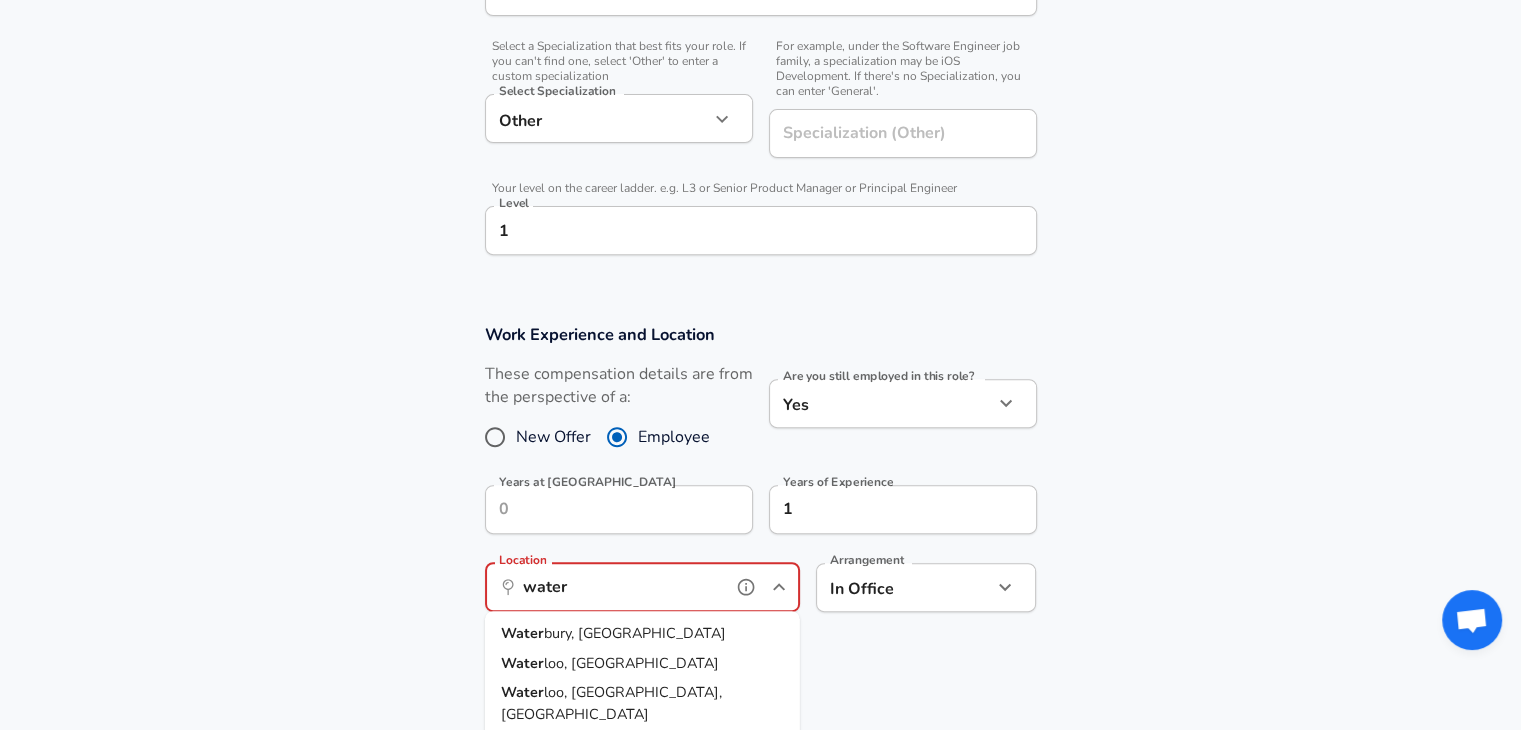 click on "Water loo, [GEOGRAPHIC_DATA], [GEOGRAPHIC_DATA]" at bounding box center [642, 703] 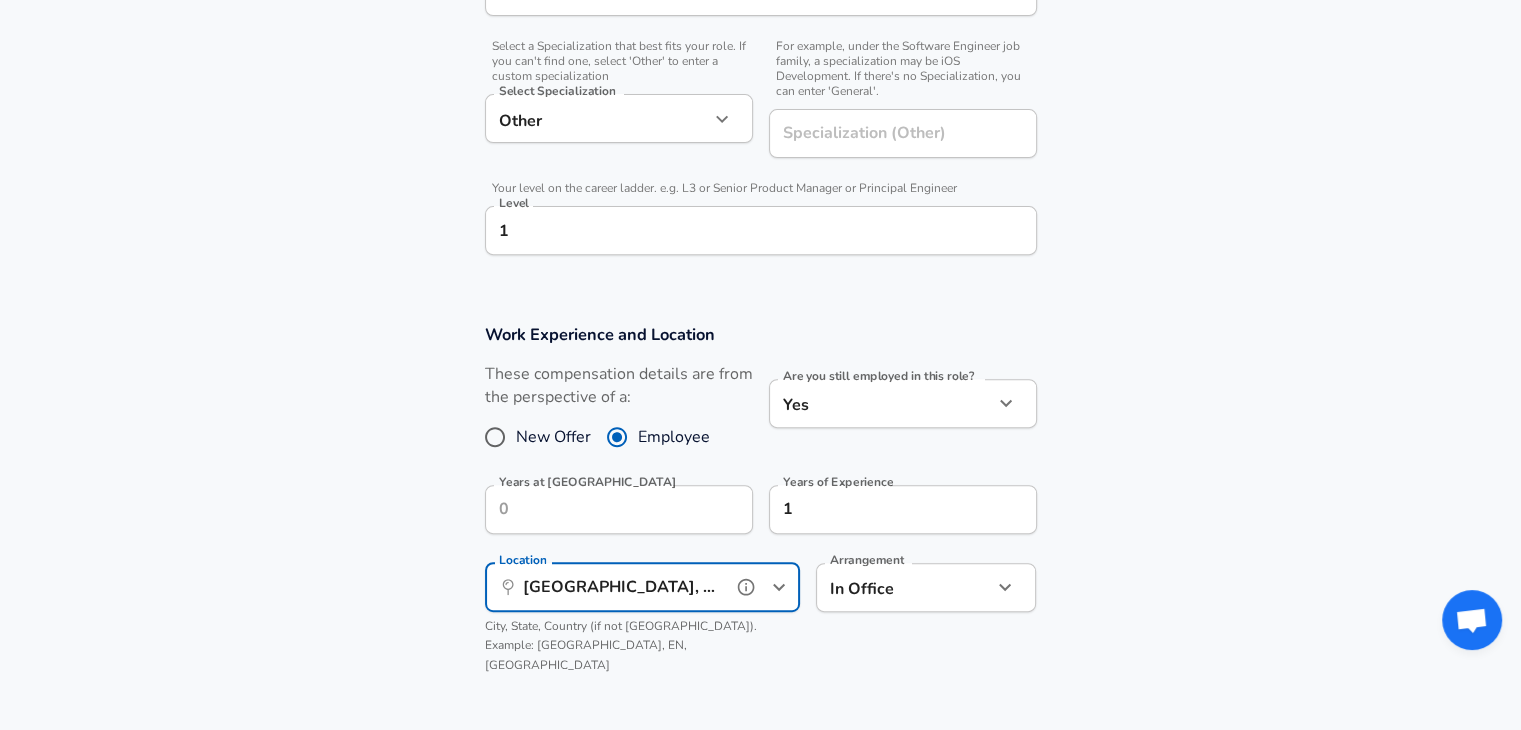 type on "[GEOGRAPHIC_DATA], [GEOGRAPHIC_DATA], [GEOGRAPHIC_DATA]" 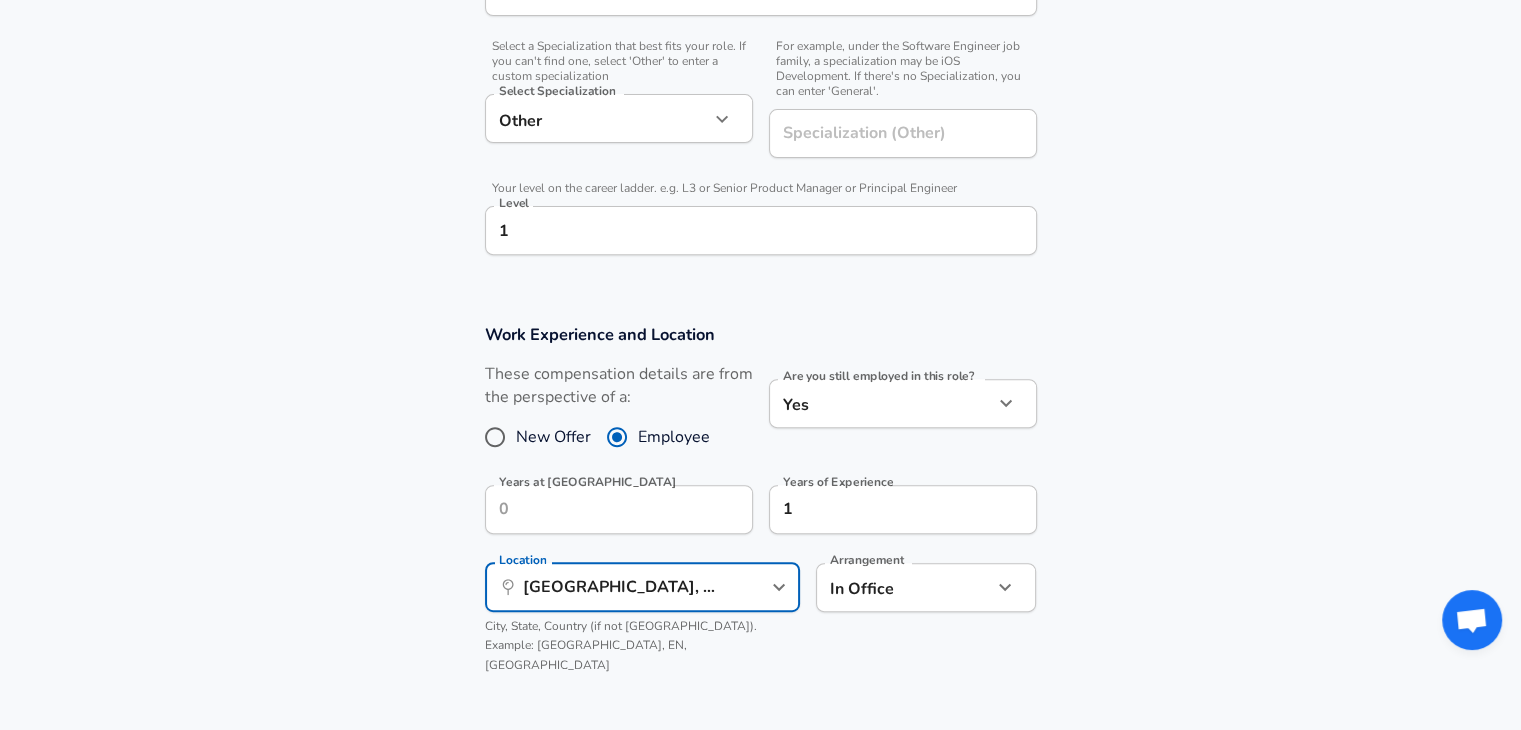 click on "Restart Add Your Salary Upload your offer letter   to verify your submission Enhance Privacy and Anonymity Yes Automatically hides specific fields until there are enough submissions to safely display the full details.   More Details Based on your submission and the data points that we have already collected, we will automatically hide and anonymize specific fields if there aren't enough data points to remain sufficiently anonymous. Company & Title Information   Enter the company you received your offer from Company university of waterloo Company   Select the title that closest resembles your official title. This should be similar to the title that was present on your offer letter. Title Research associate Title   Select a job family that best fits your role. If you can't find one, select 'Other' to enter a custom job family Job Family Software Engineer Job Family   Select a Specialization that best fits your role. If you can't find one, select 'Other' to enter a custom specialization Select Specialization" at bounding box center (760, -335) 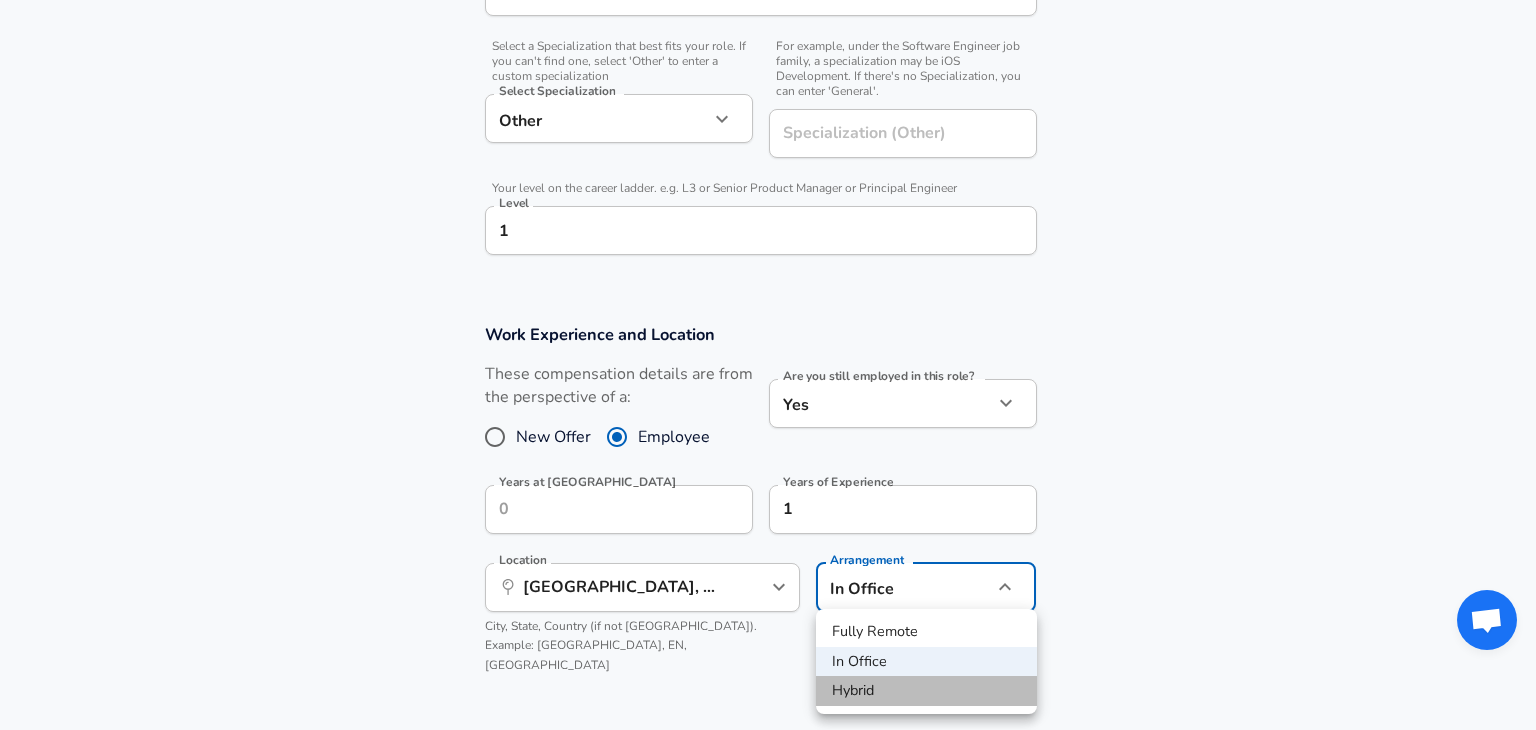 click on "Hybrid" at bounding box center (926, 691) 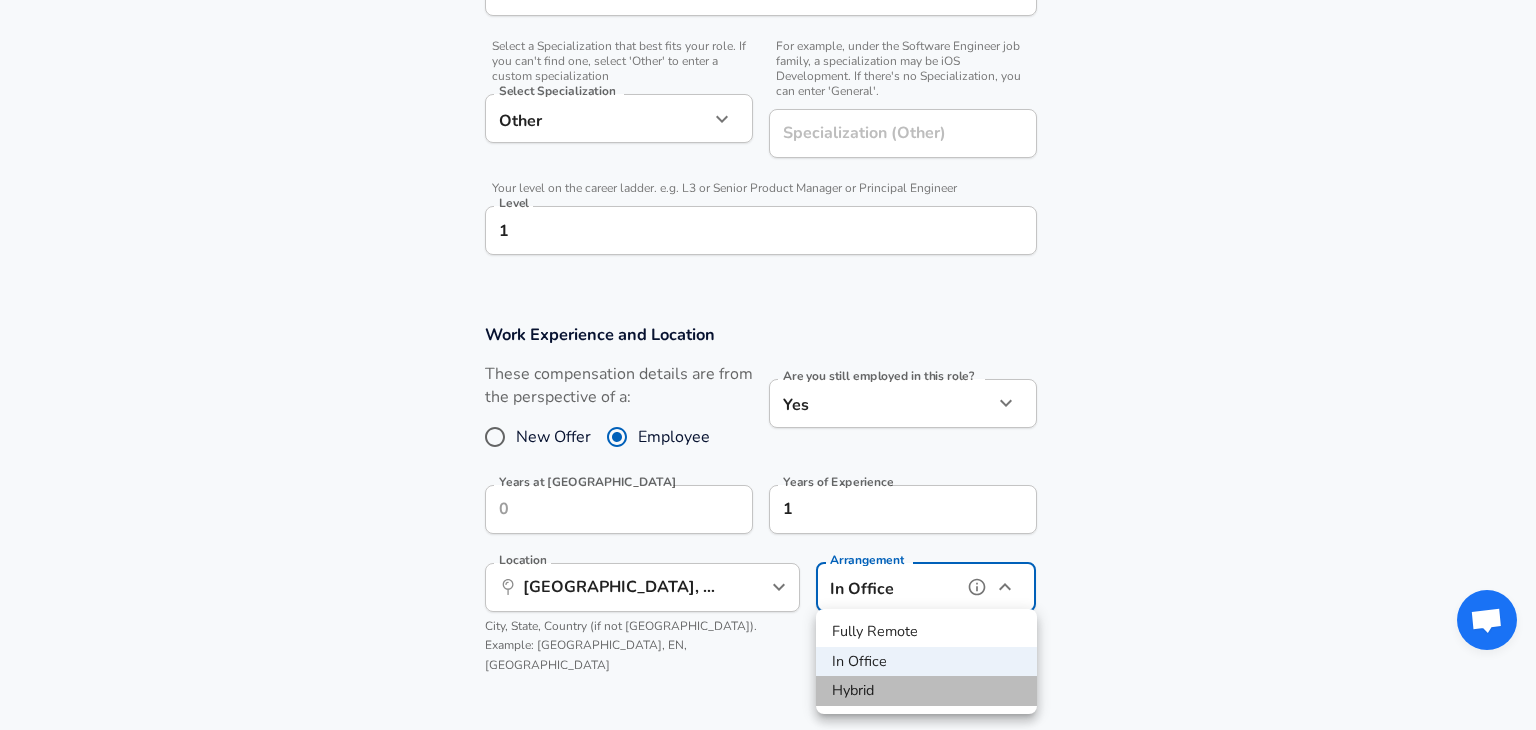 type on "hybrid" 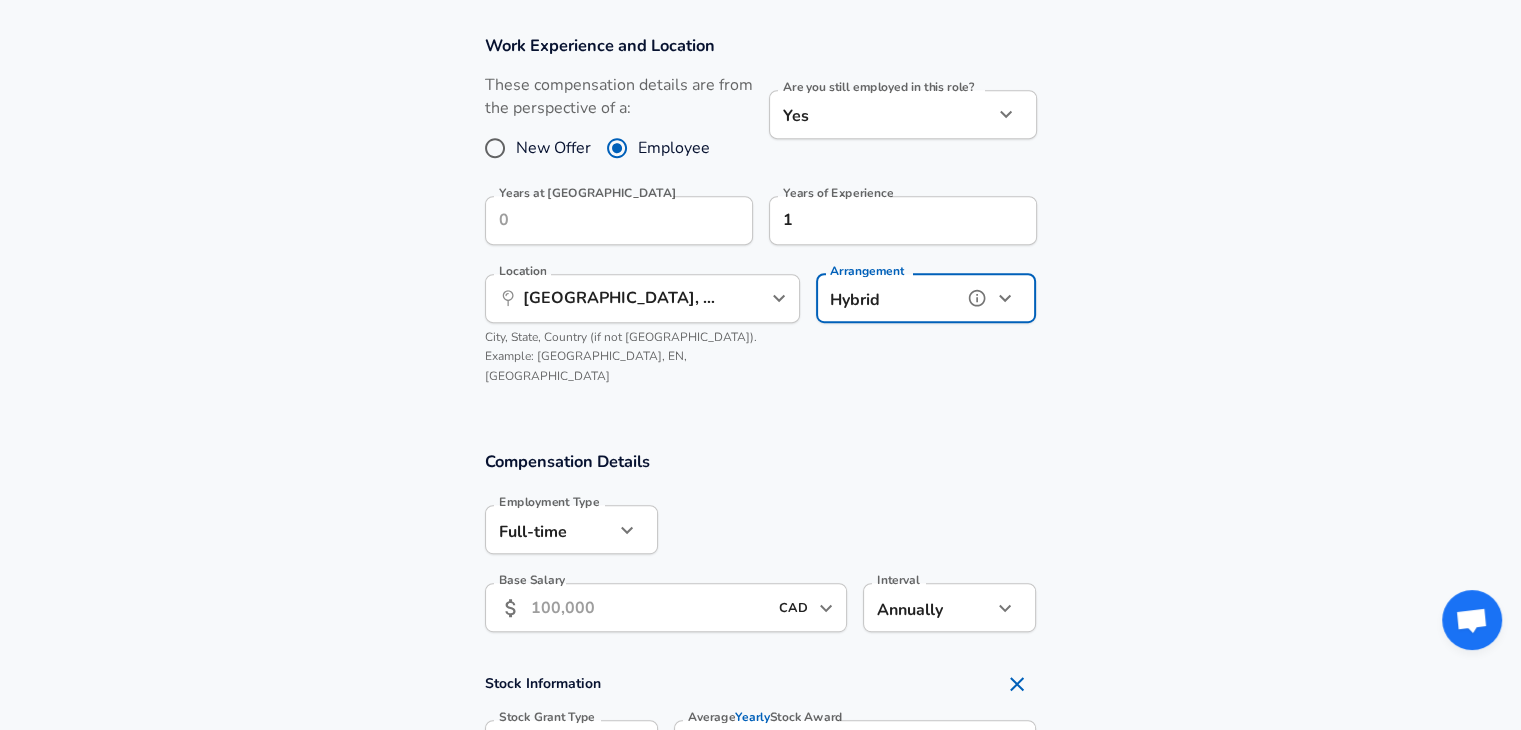 scroll, scrollTop: 1000, scrollLeft: 0, axis: vertical 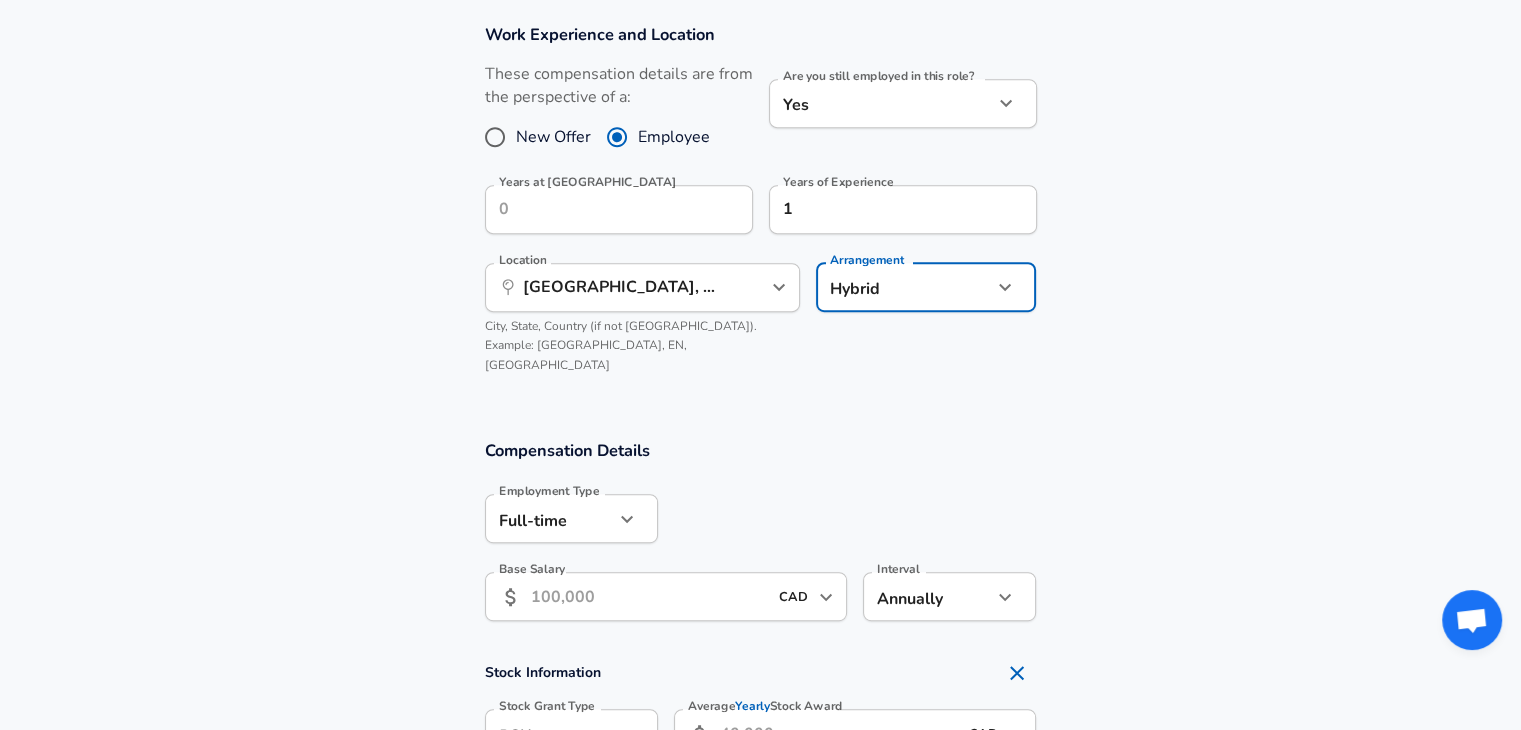 click on "Base Salary" at bounding box center [649, 596] 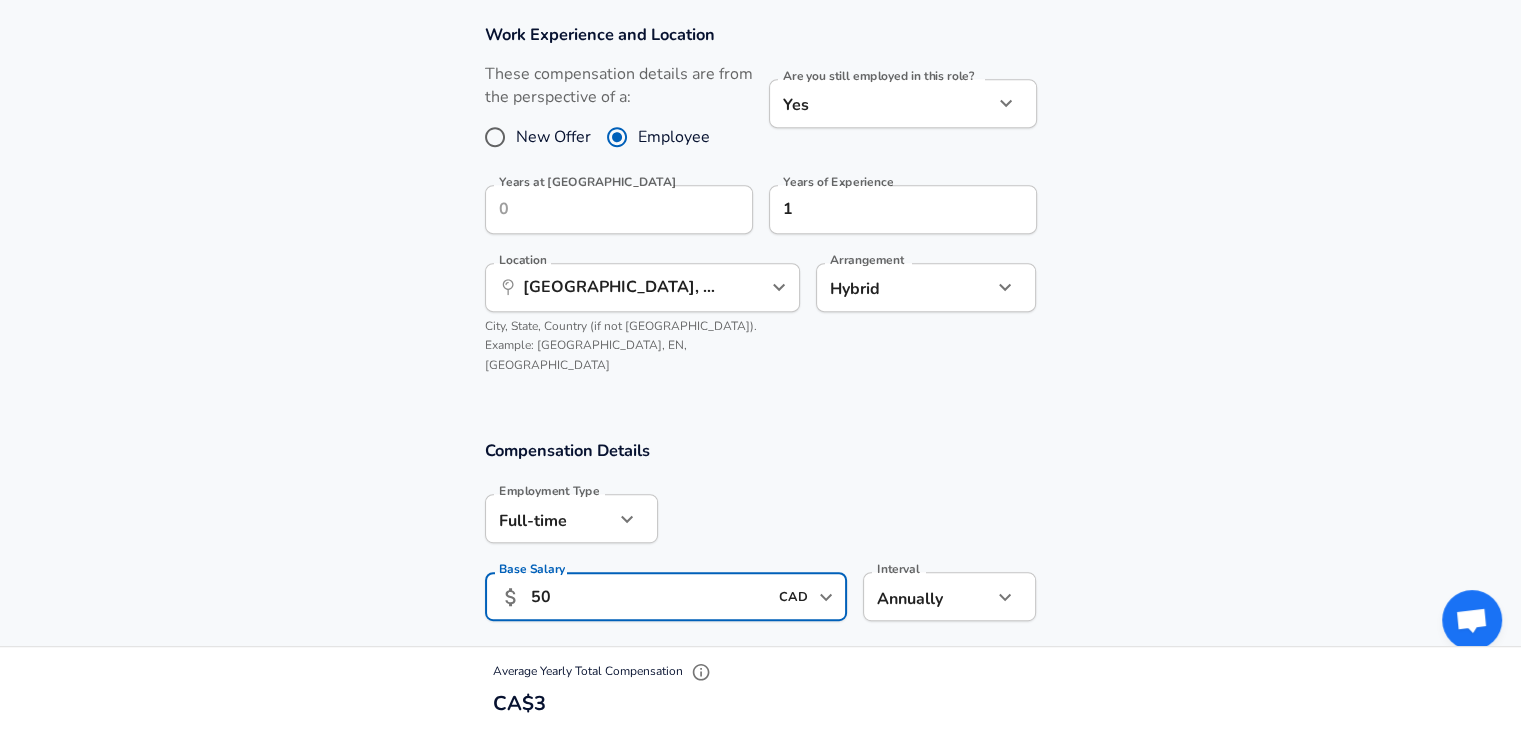 click at bounding box center (847, 517) 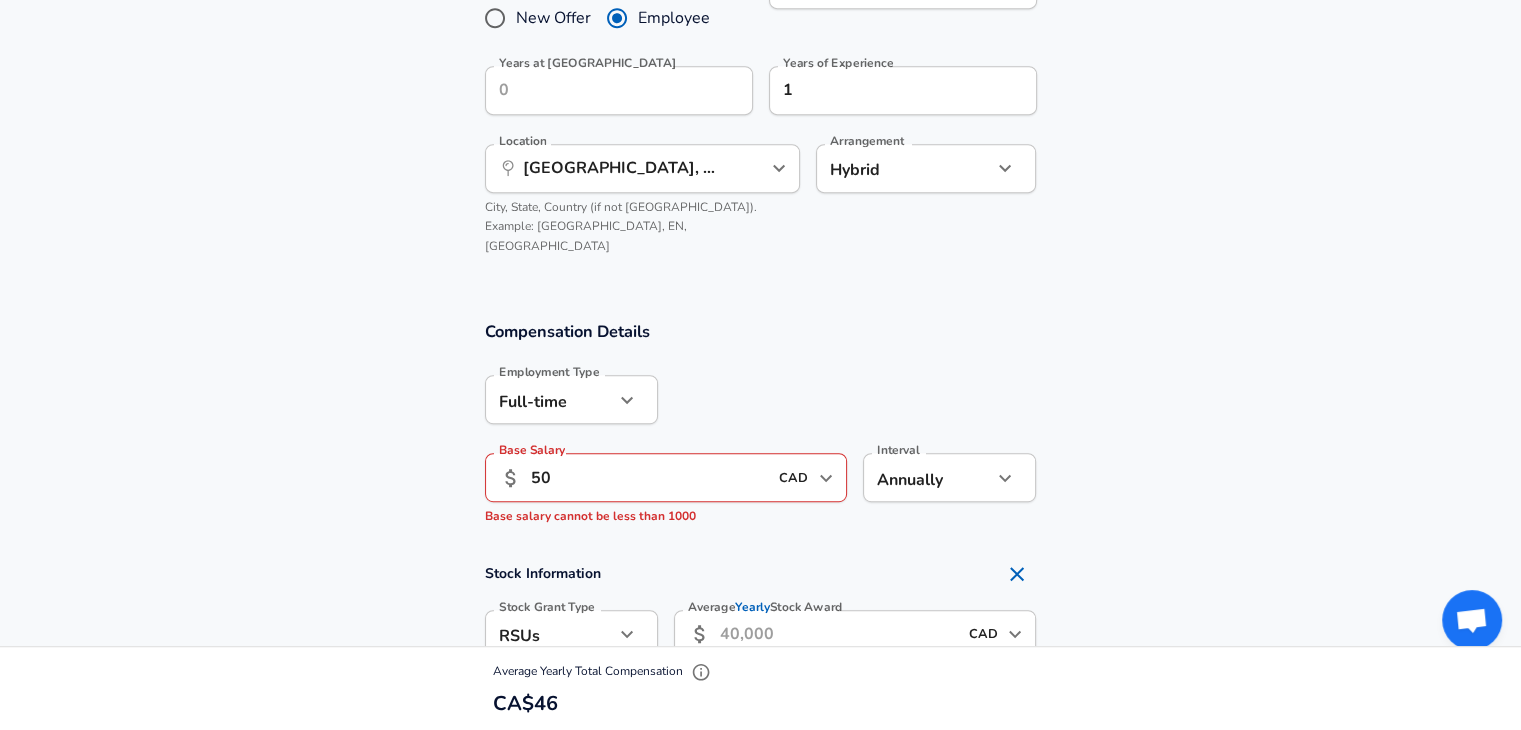 scroll, scrollTop: 1200, scrollLeft: 0, axis: vertical 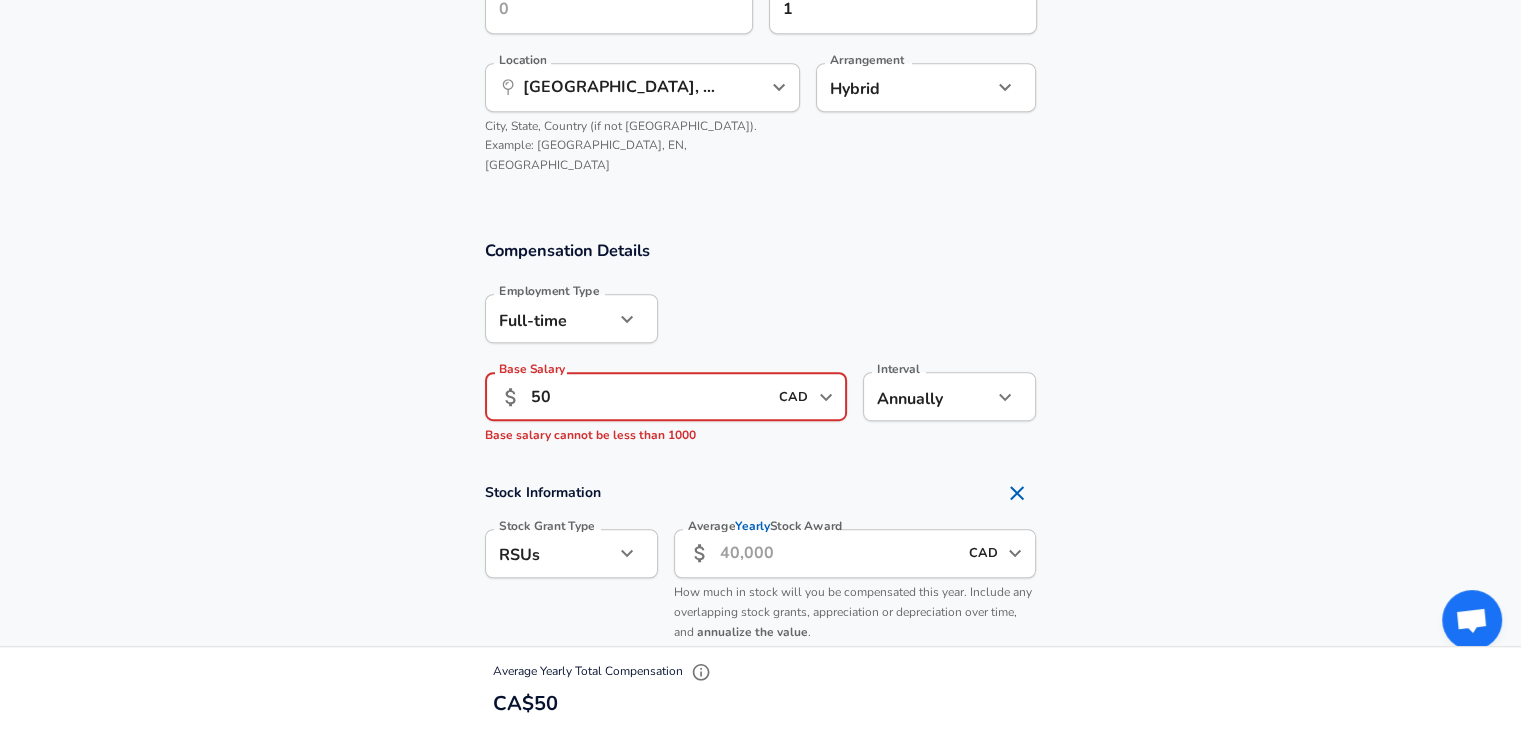 drag, startPoint x: 556, startPoint y: 374, endPoint x: 511, endPoint y: 369, distance: 45.276924 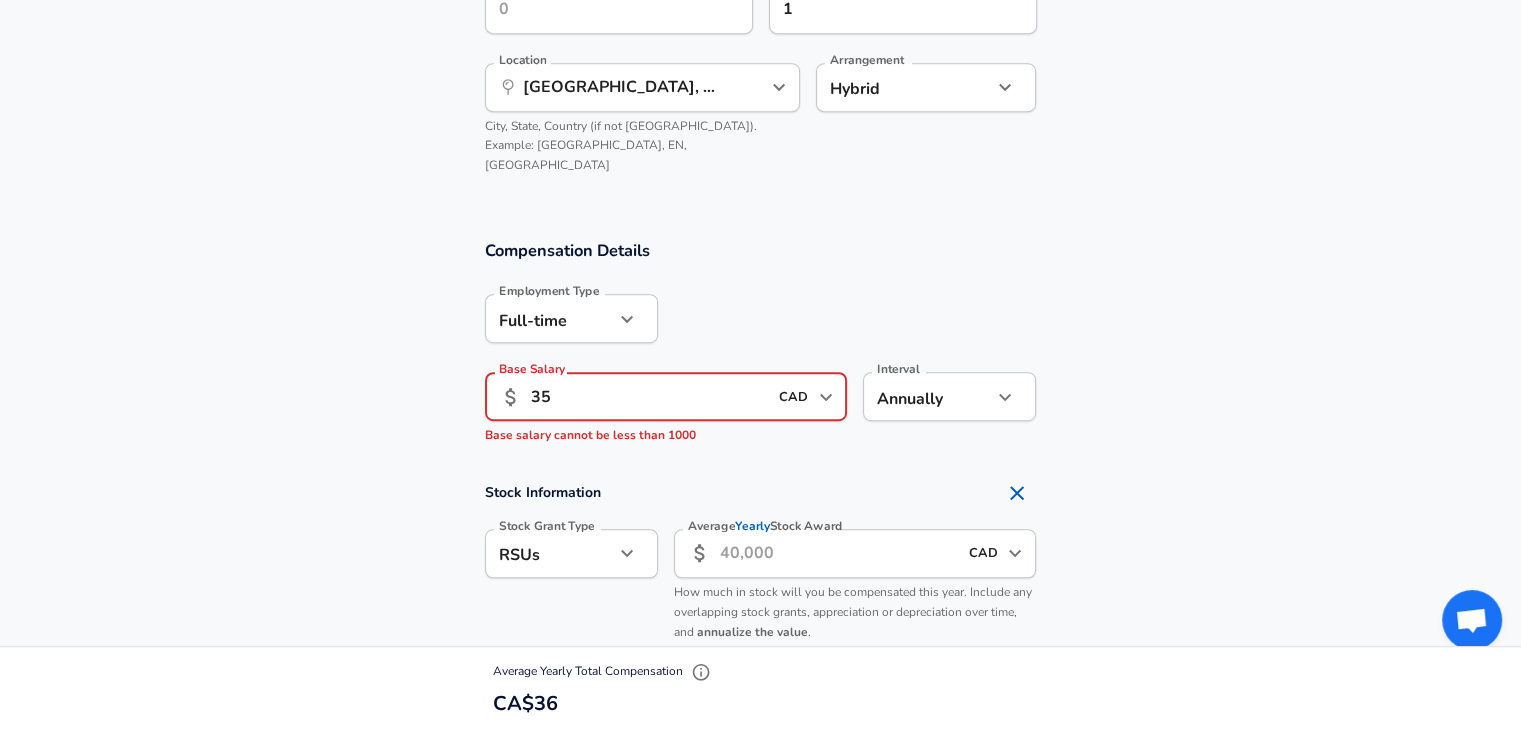 drag, startPoint x: 552, startPoint y: 379, endPoint x: 512, endPoint y: 376, distance: 40.112343 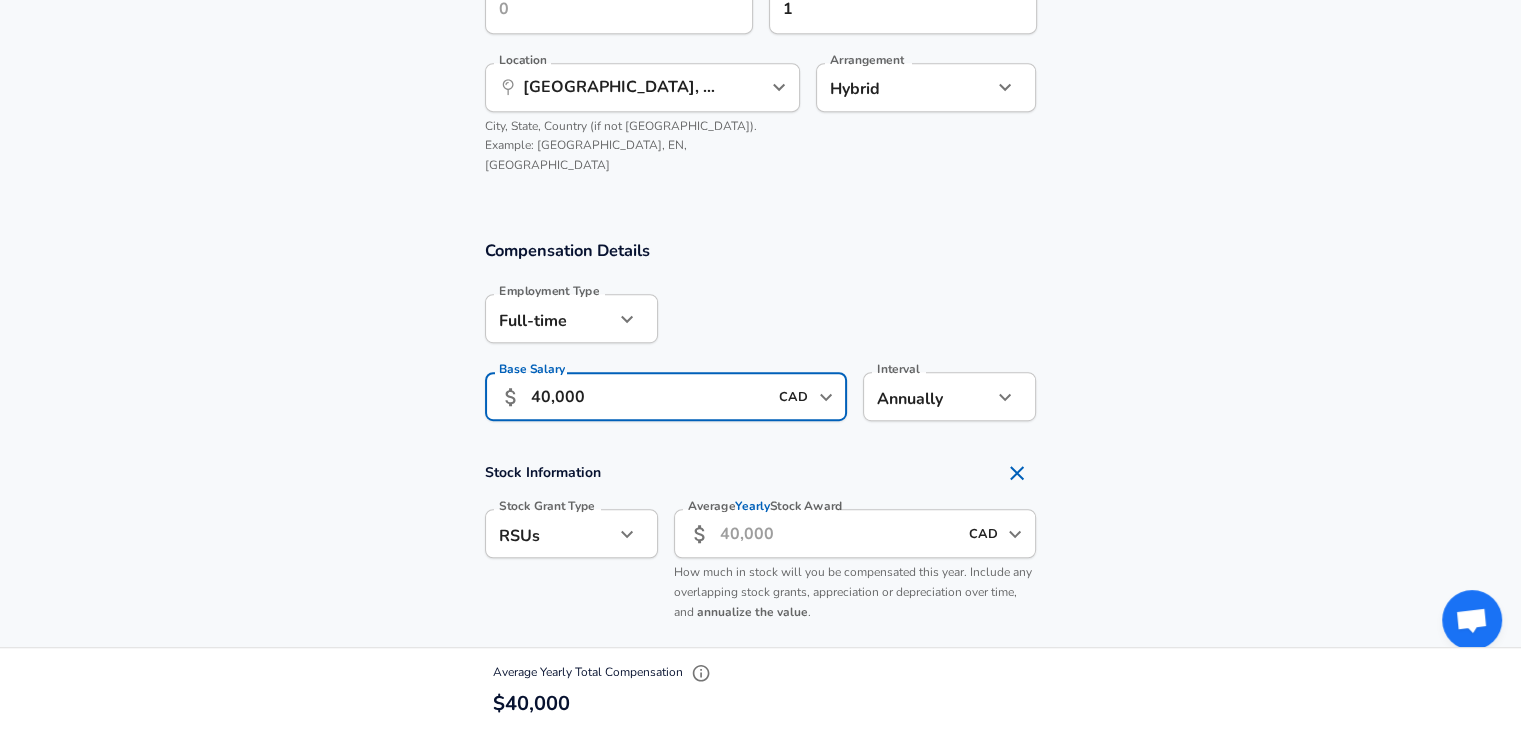 type on "40,000" 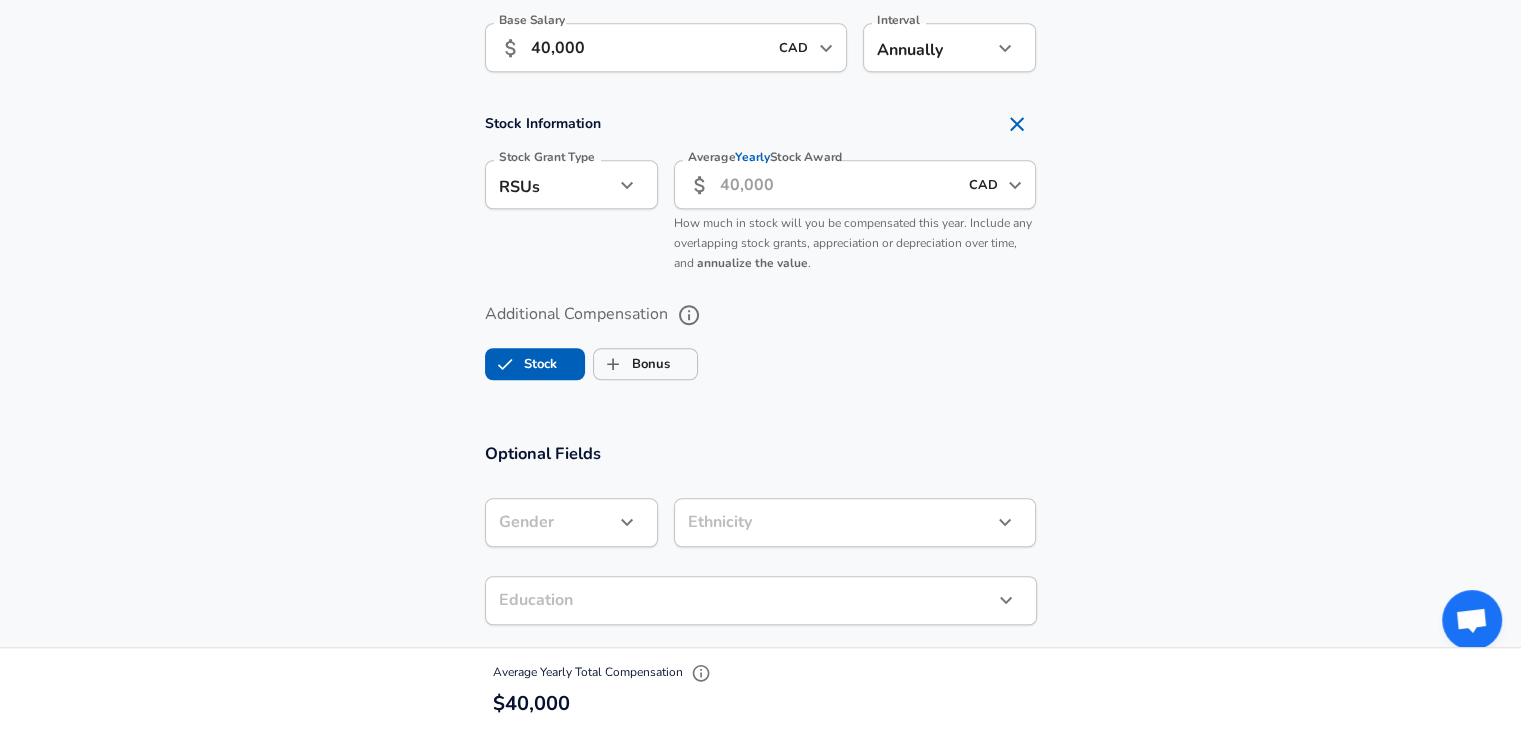 scroll, scrollTop: 1600, scrollLeft: 0, axis: vertical 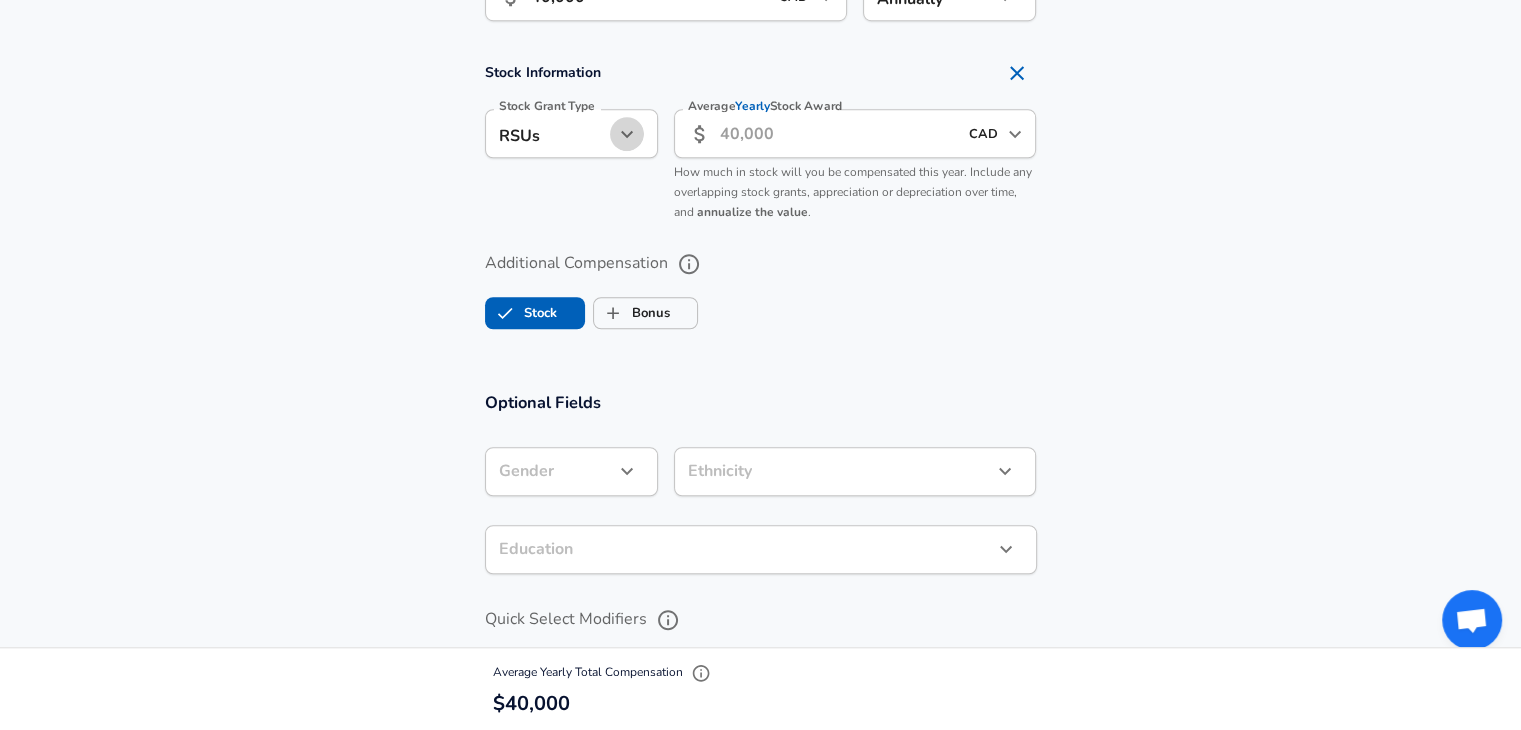 click at bounding box center [627, 134] 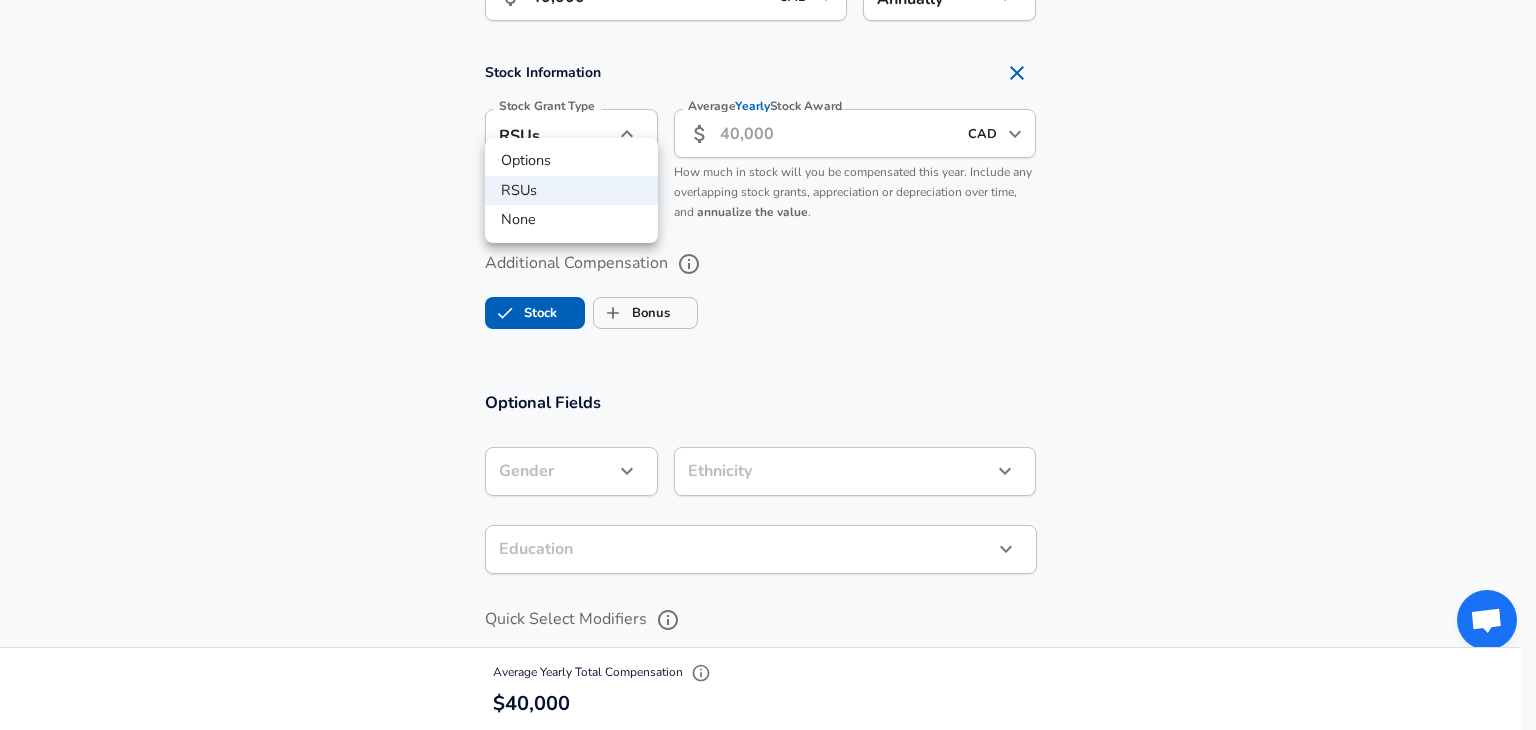 click on "None" at bounding box center (571, 220) 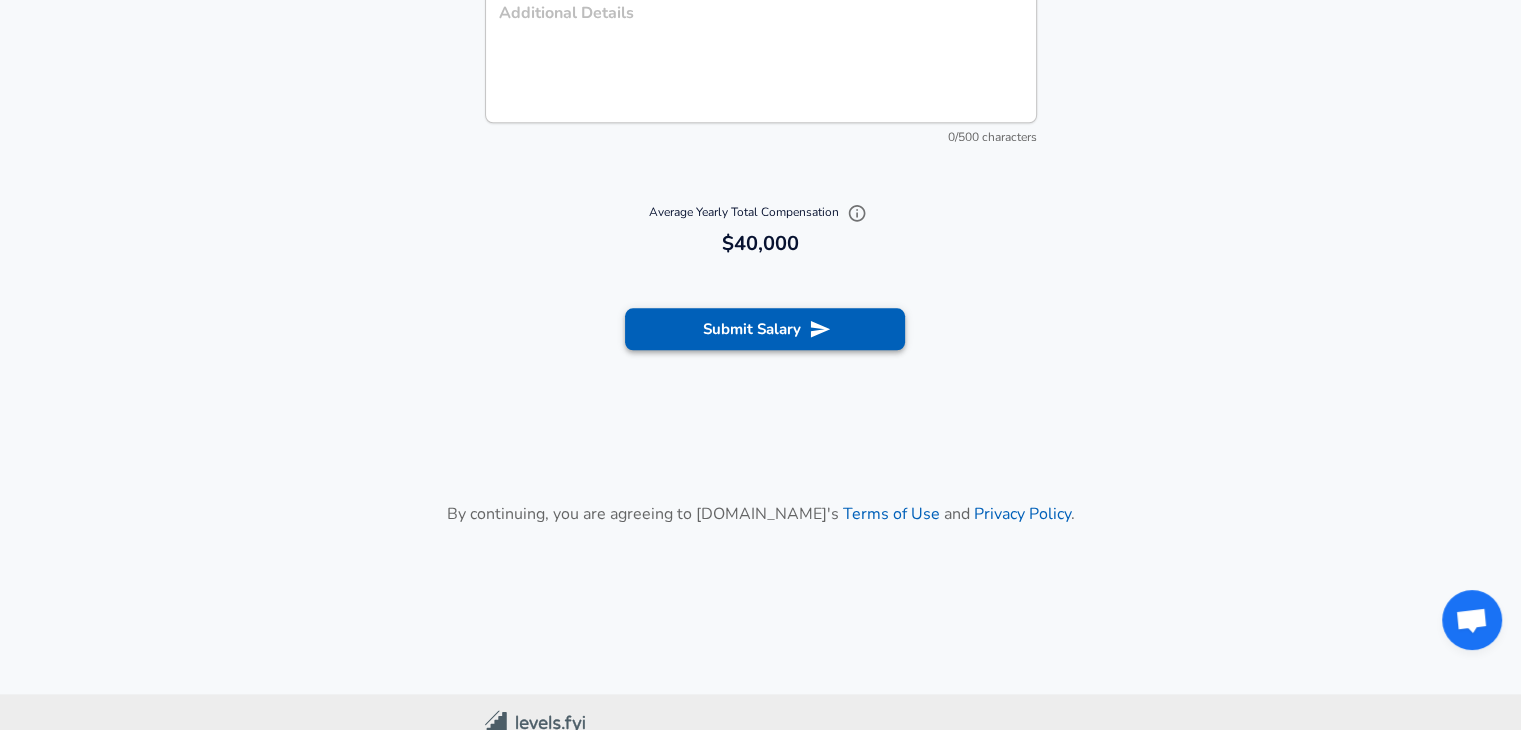 click 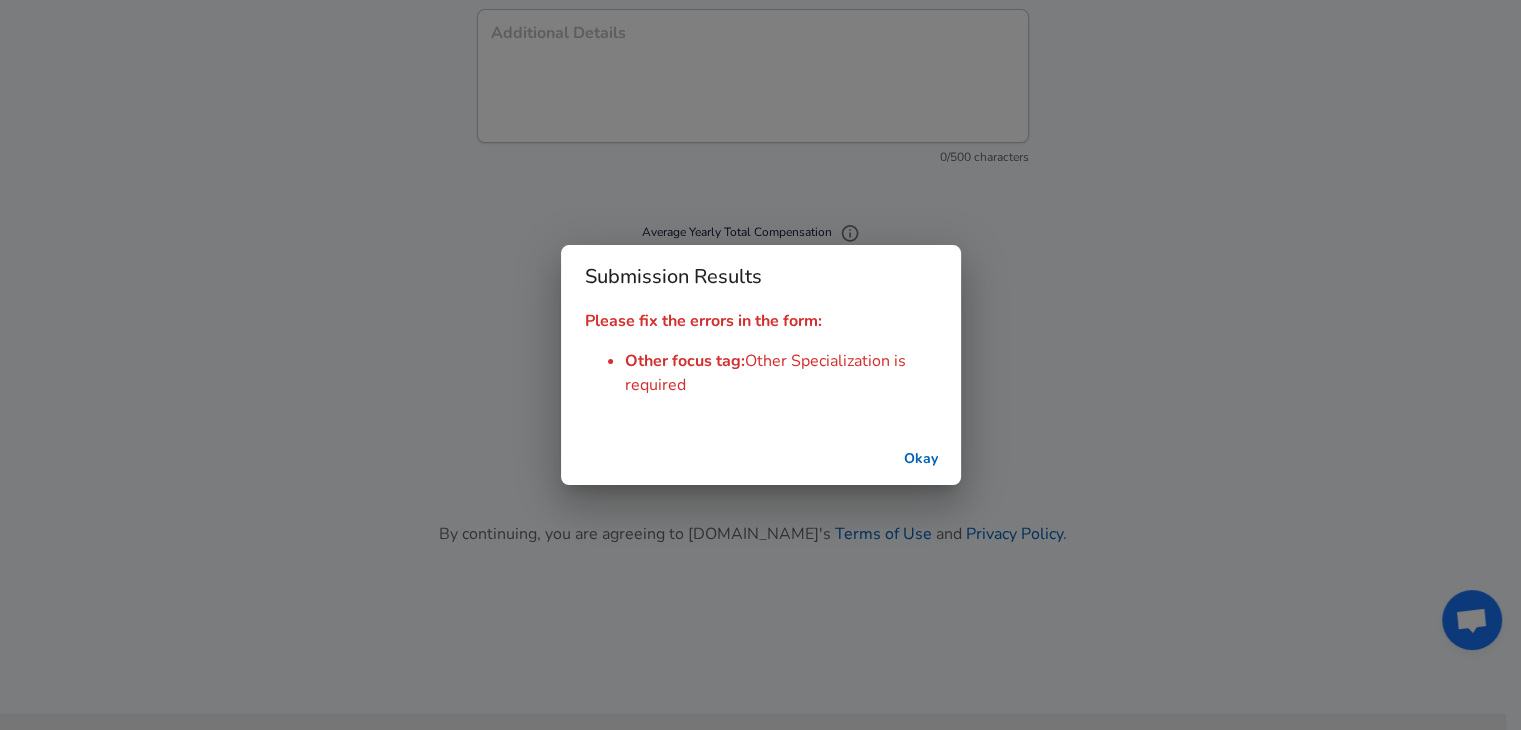scroll, scrollTop: 2320, scrollLeft: 0, axis: vertical 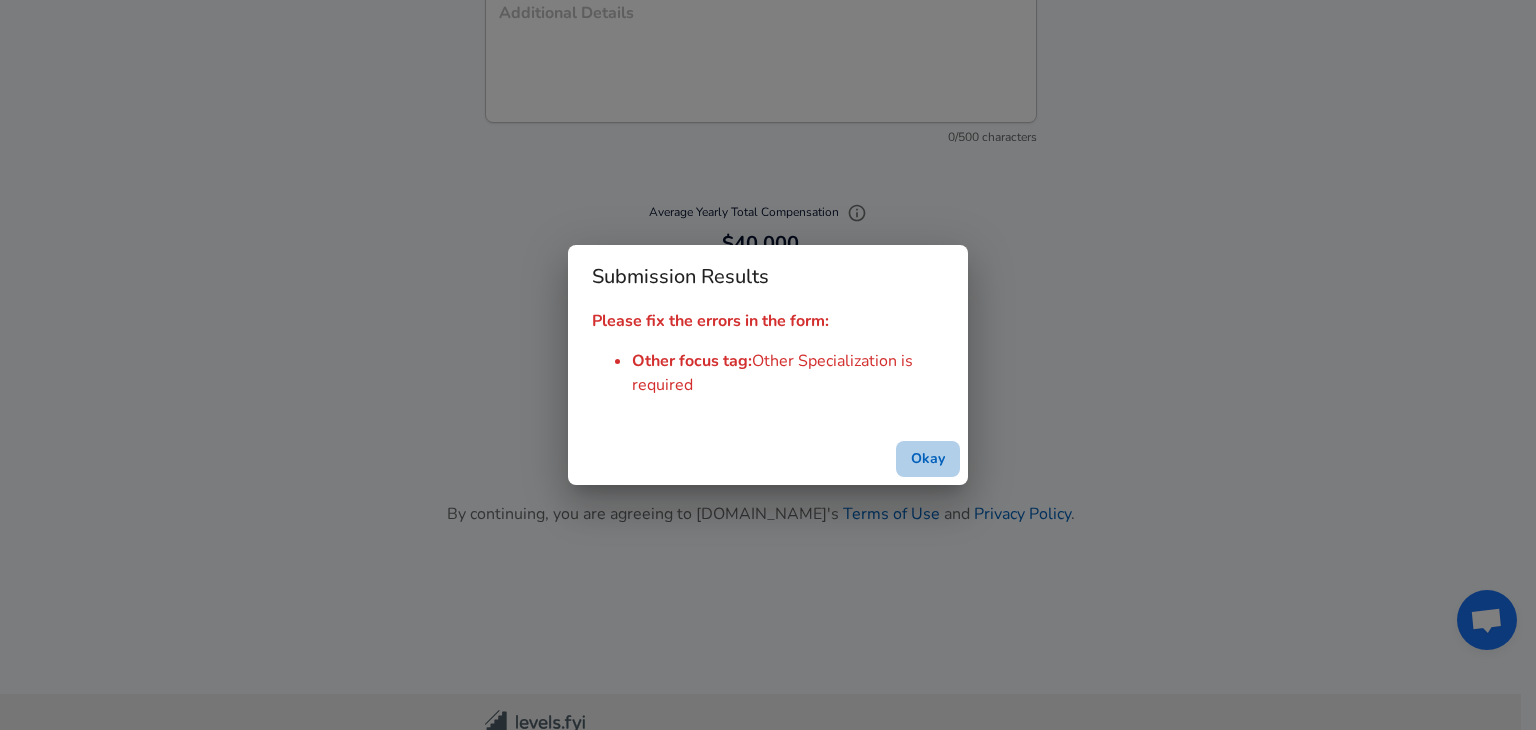 click on "Okay" at bounding box center [928, 459] 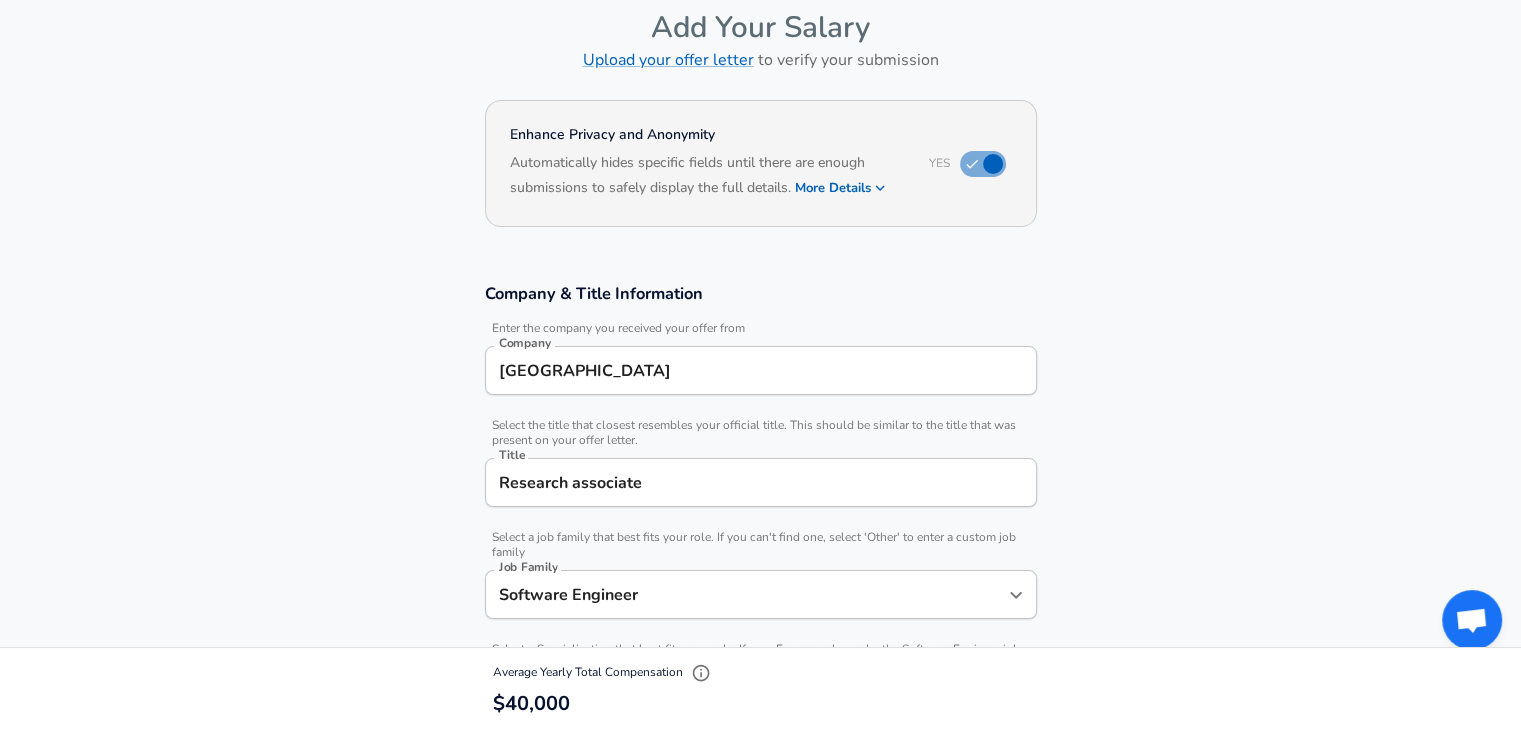 scroll, scrollTop: 320, scrollLeft: 0, axis: vertical 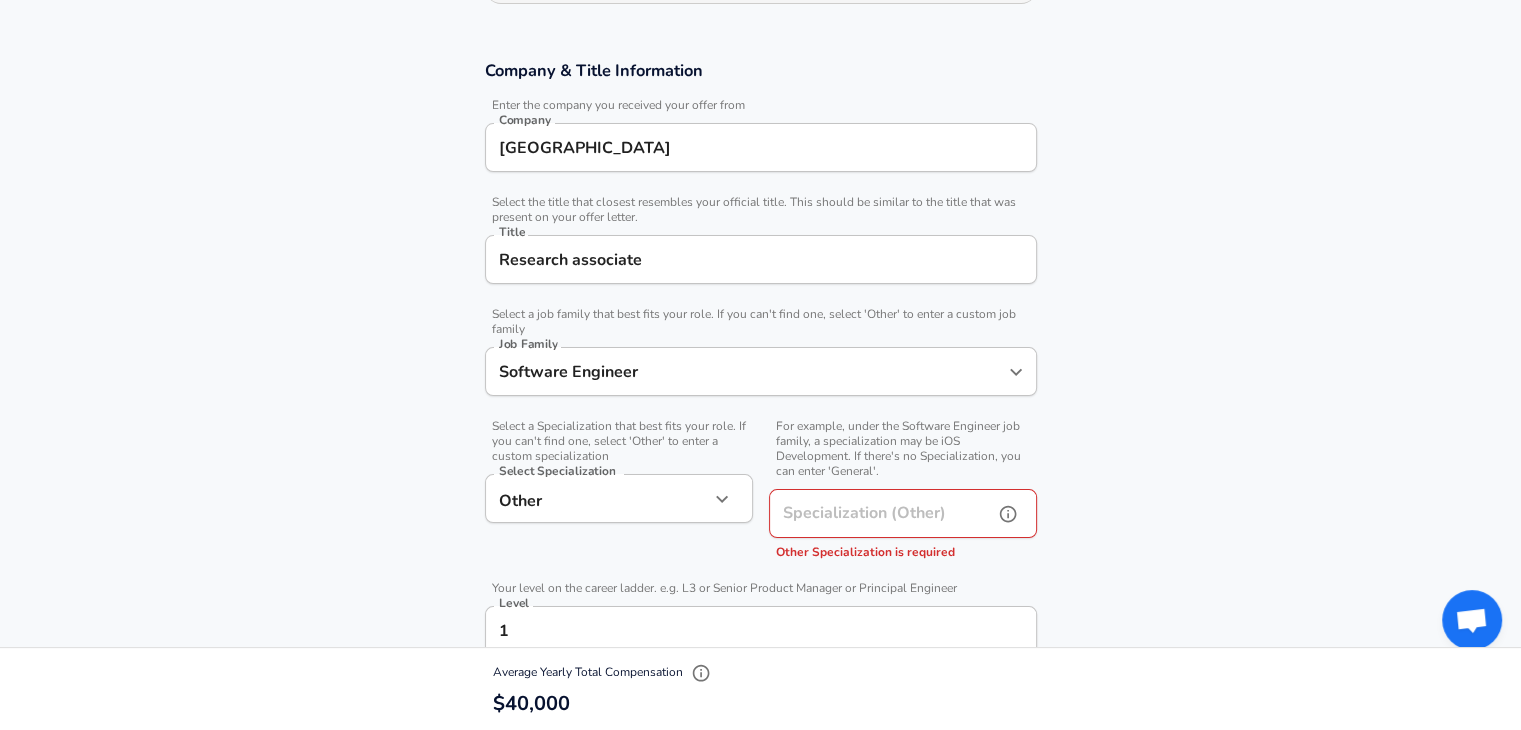 click on "Specialization (Other) Specialization (Other) Other Specialization is required" at bounding box center [903, 526] 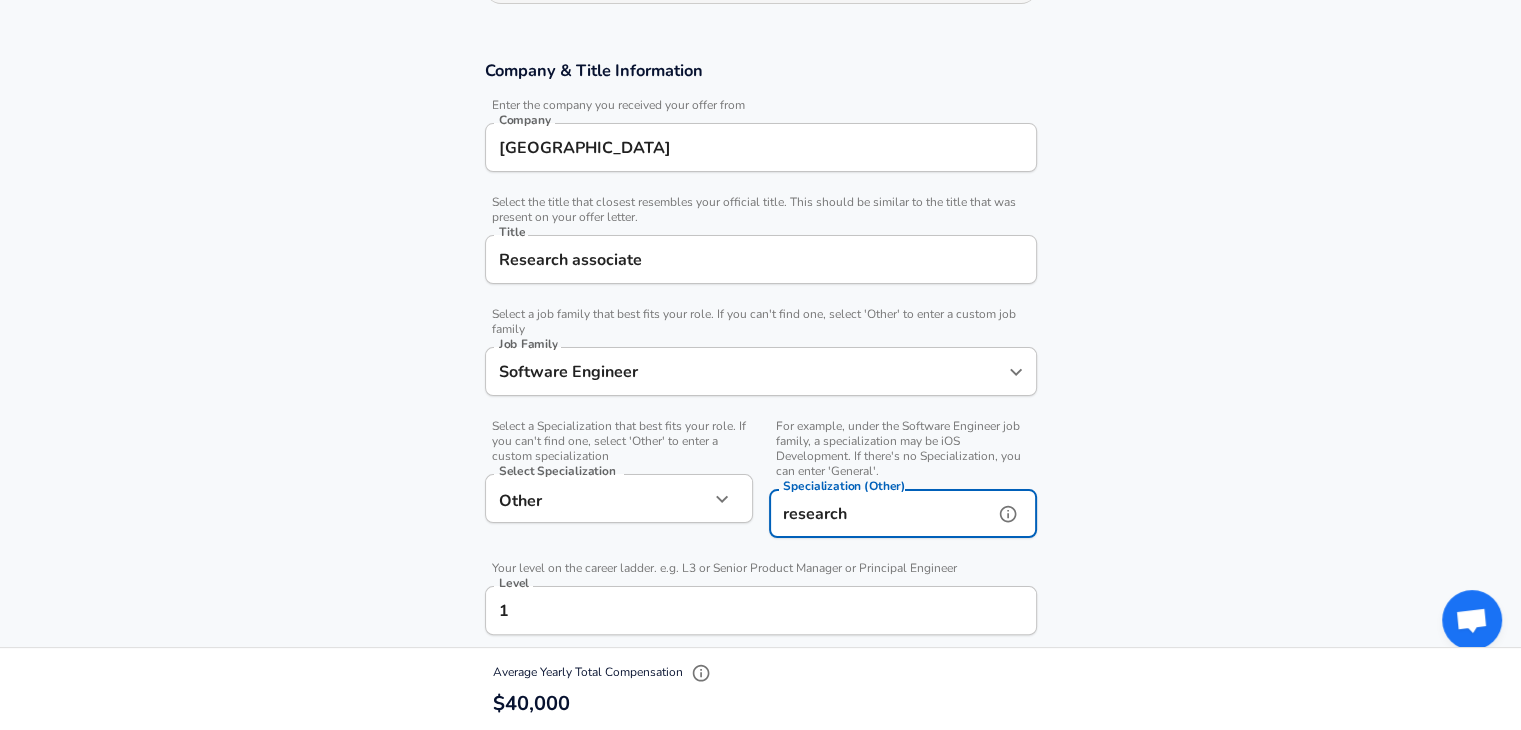 scroll, scrollTop: 0, scrollLeft: 0, axis: both 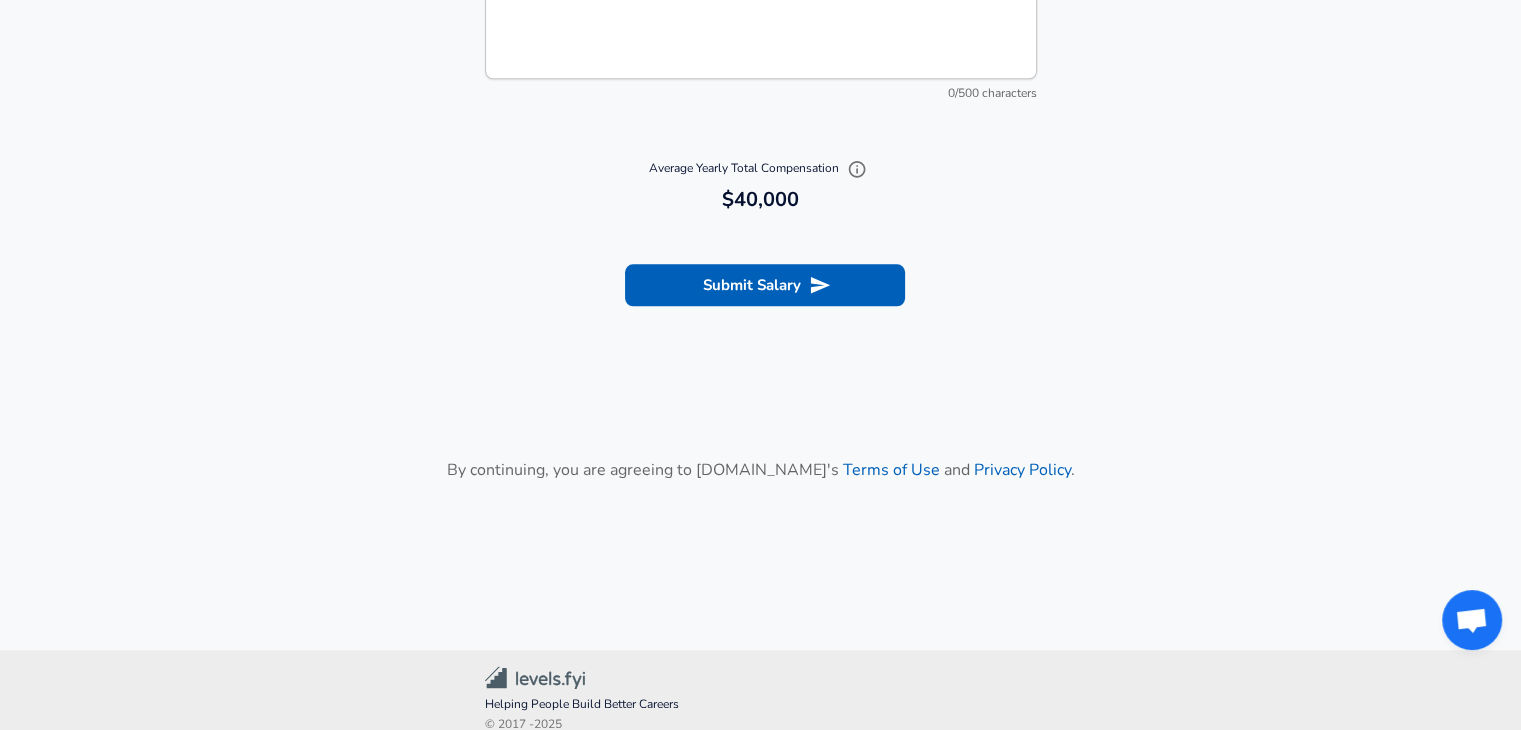 type on "research" 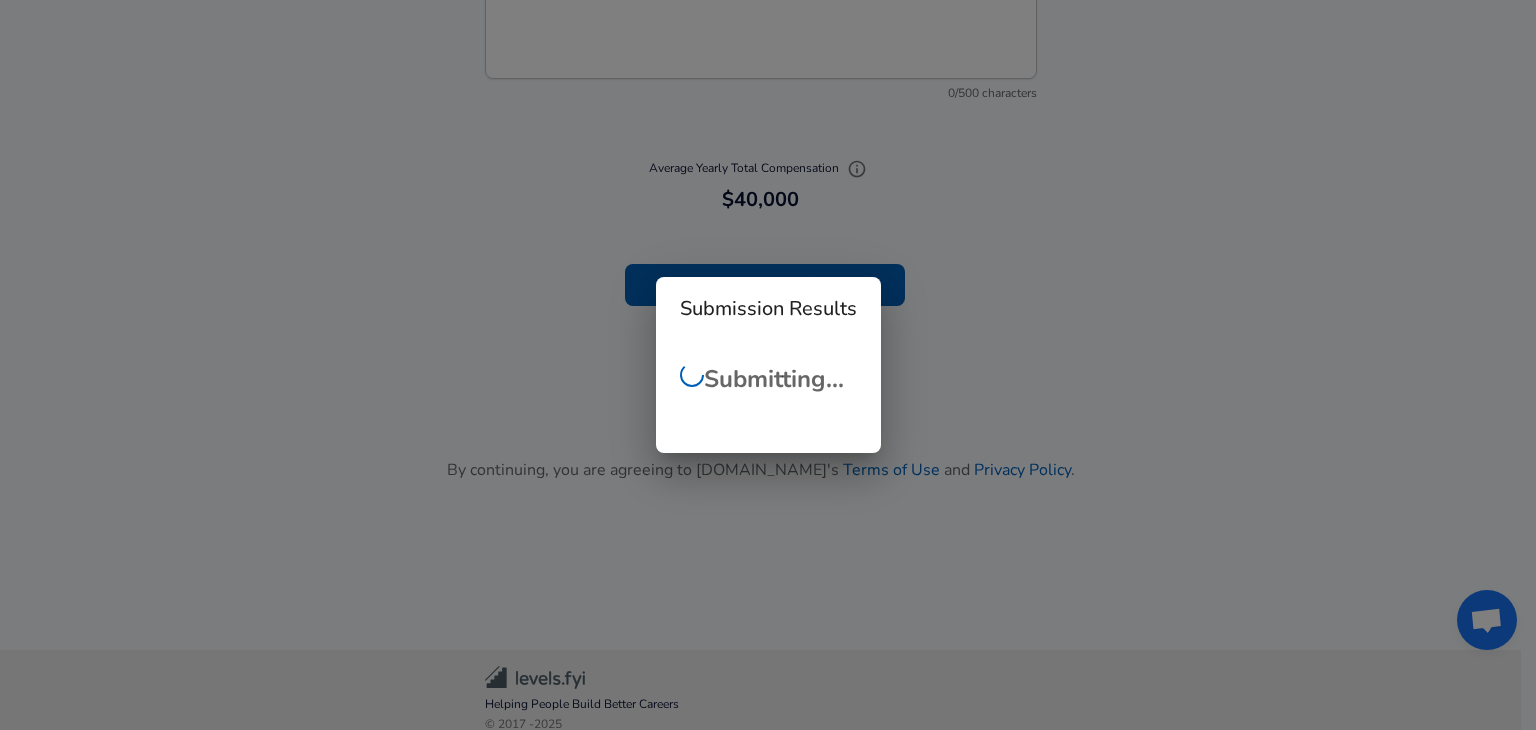 scroll, scrollTop: 0, scrollLeft: 0, axis: both 